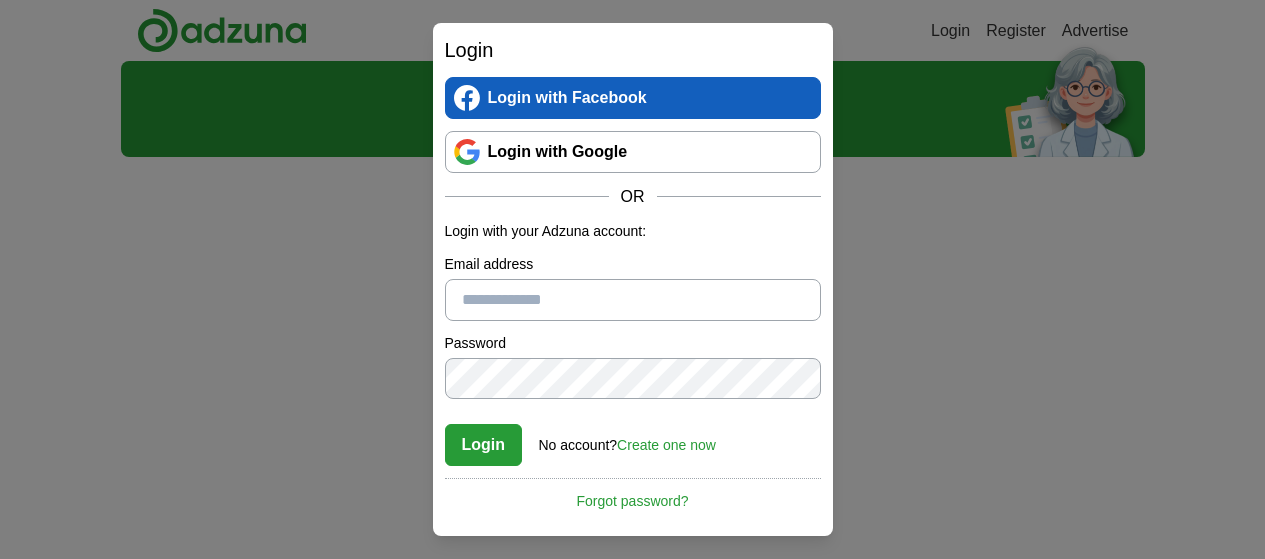 scroll, scrollTop: 0, scrollLeft: 0, axis: both 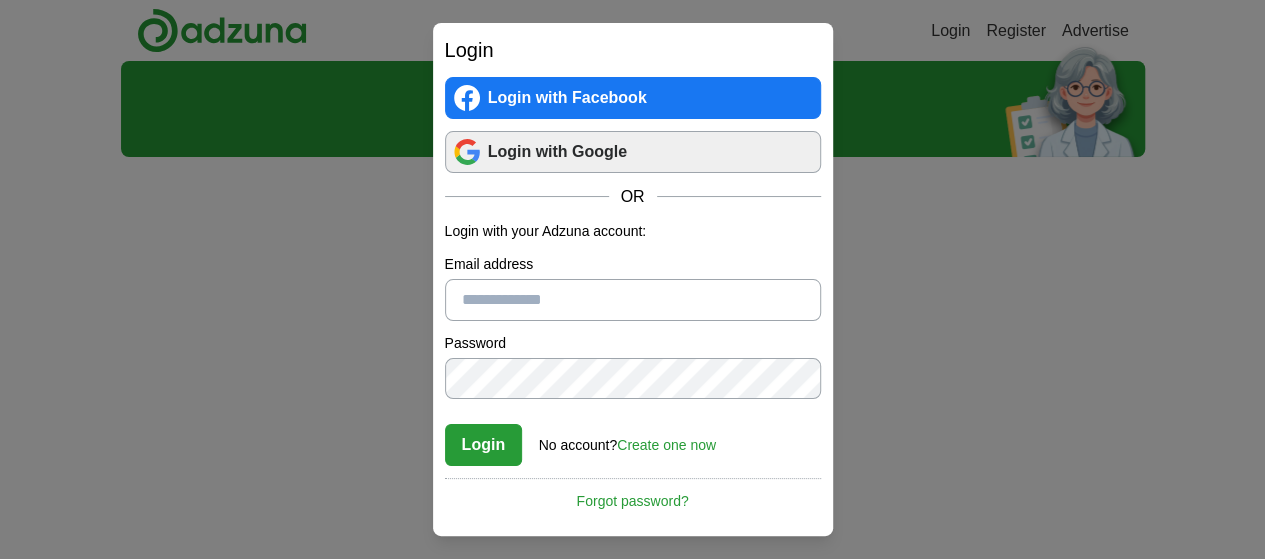 click on "Login with Google" at bounding box center (633, 152) 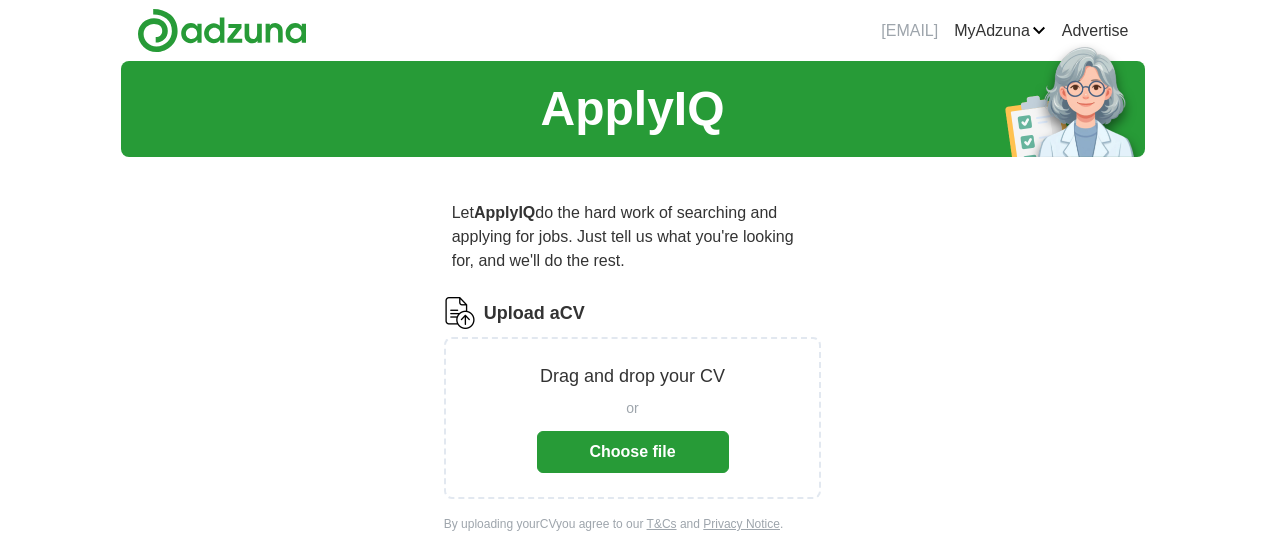 scroll, scrollTop: 0, scrollLeft: 0, axis: both 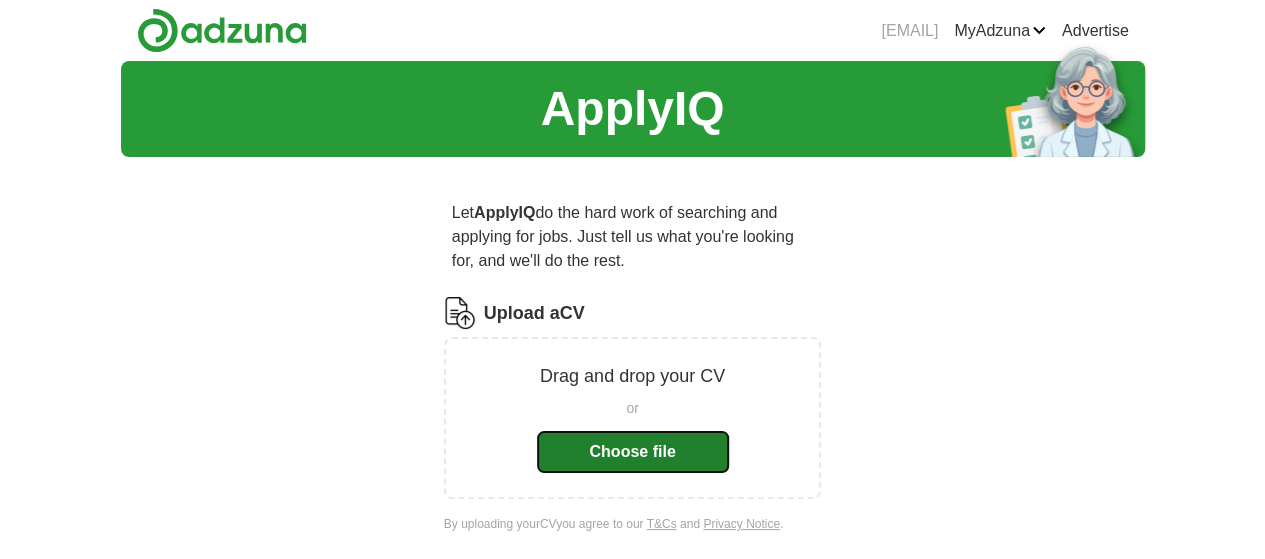 click on "Choose file" at bounding box center [633, 452] 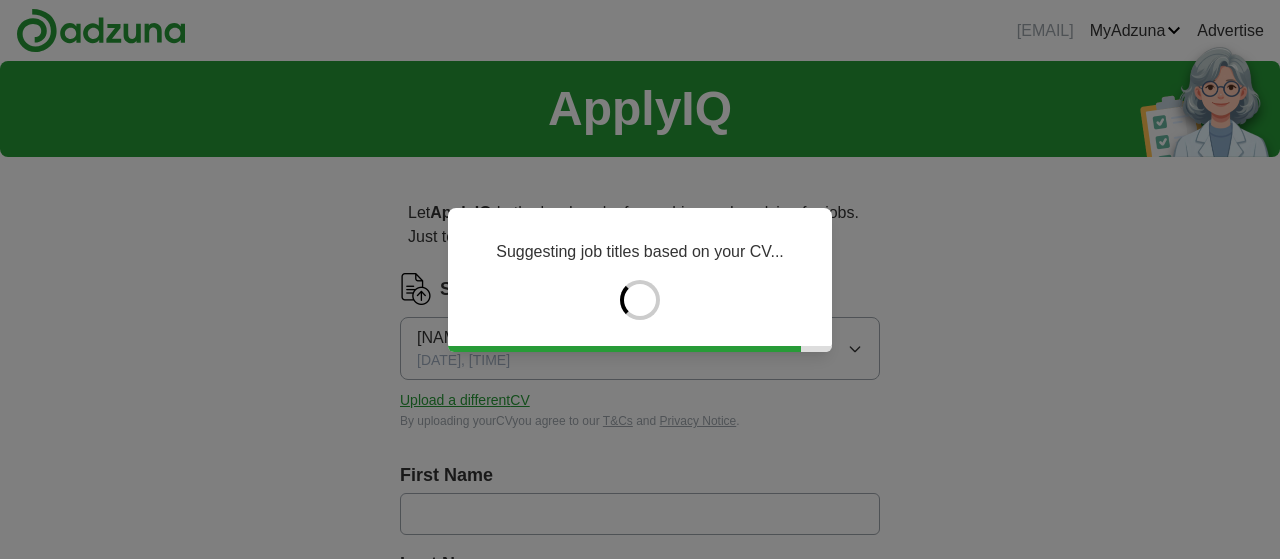 type on "********" 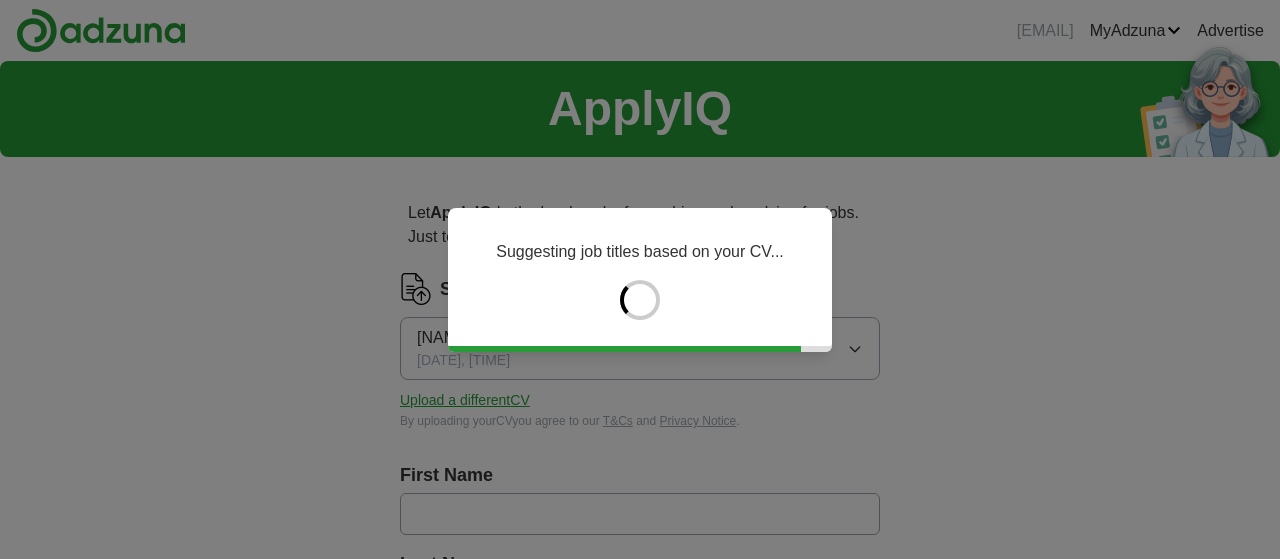 type on "***" 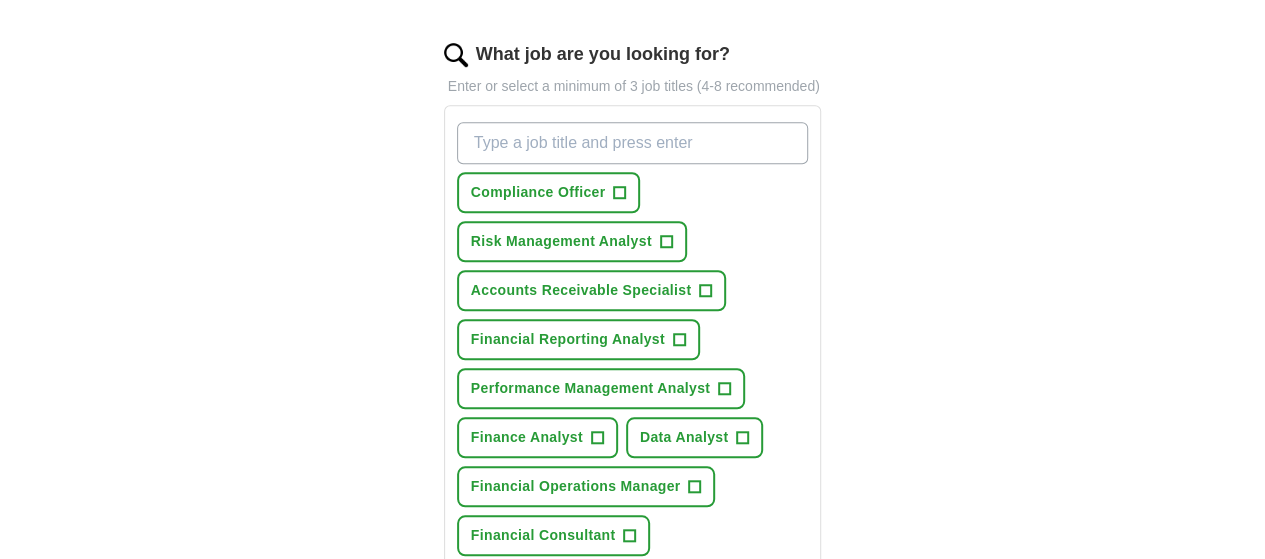 scroll, scrollTop: 654, scrollLeft: 0, axis: vertical 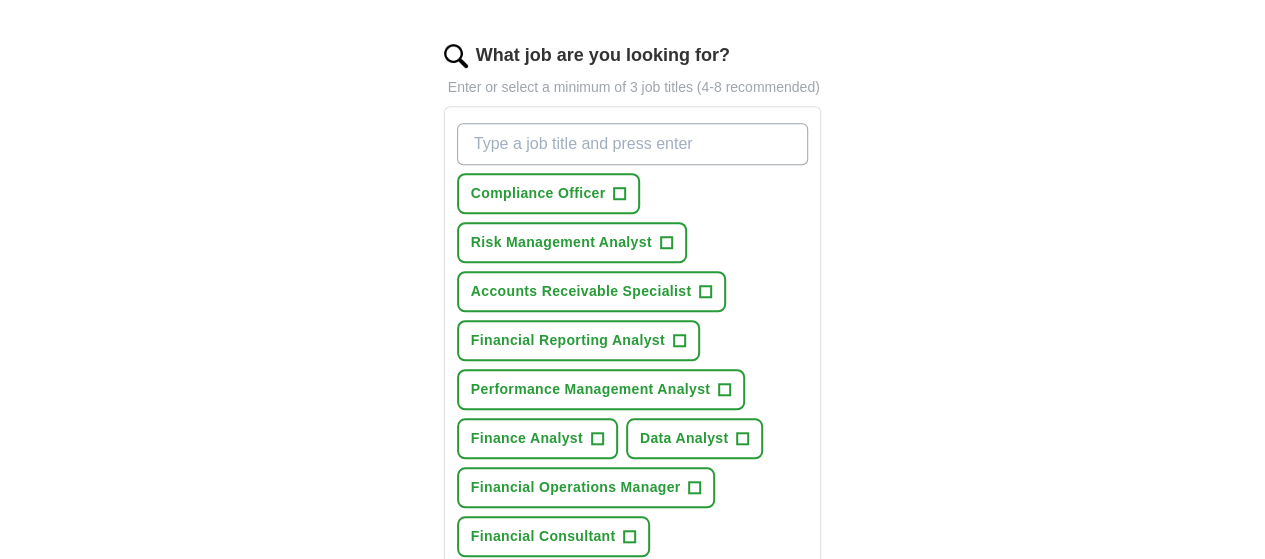 click on "What job are you looking for?" at bounding box center (633, 144) 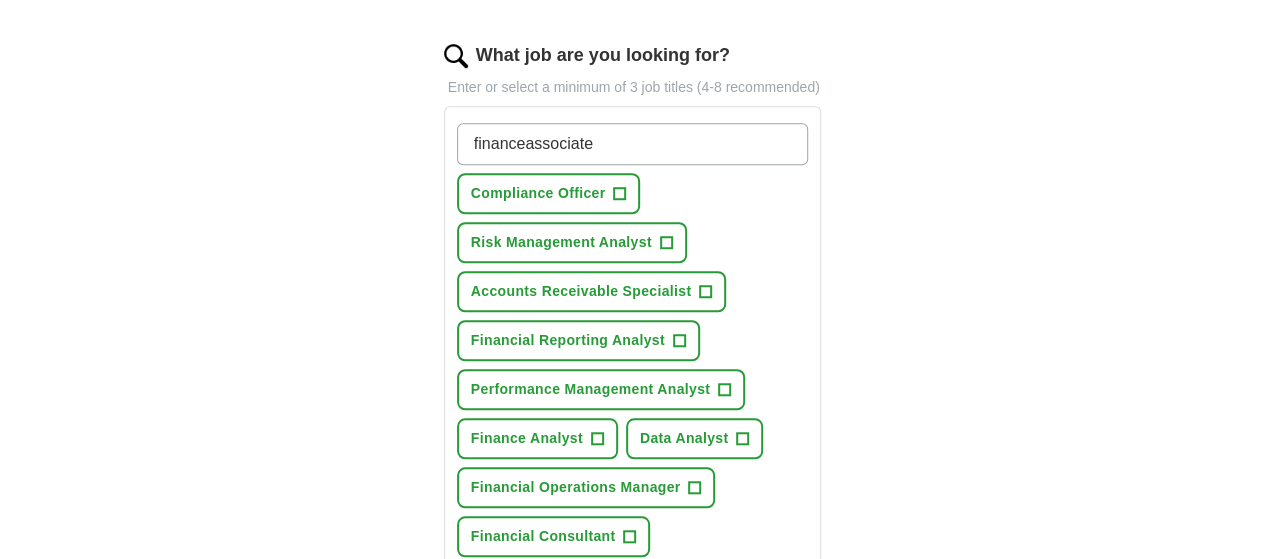 click on "financeassociate" at bounding box center [633, 144] 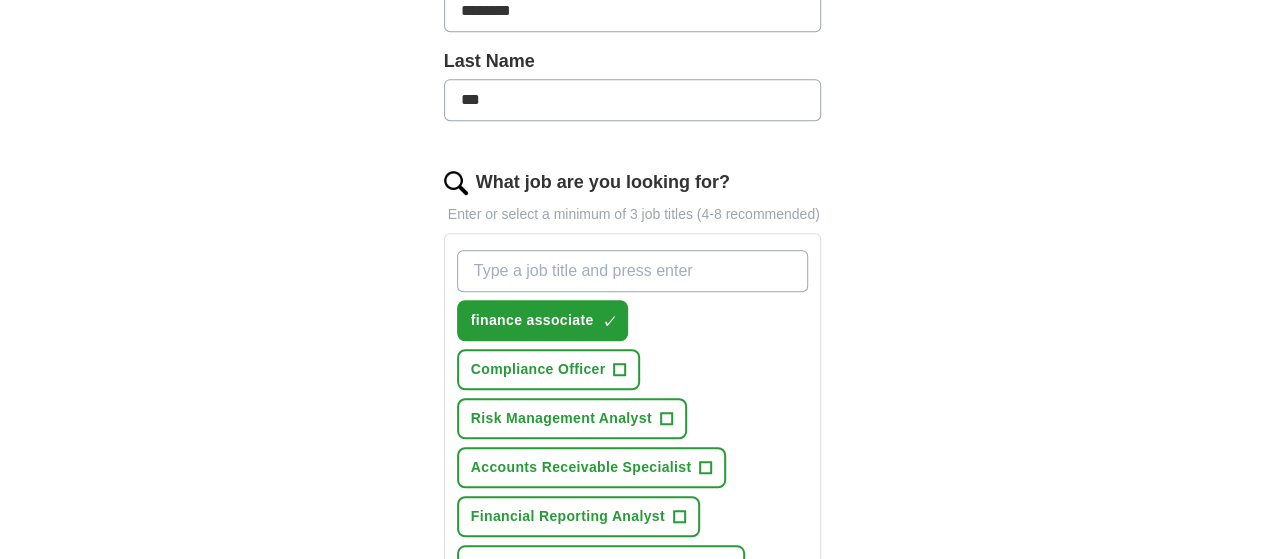 scroll, scrollTop: 524, scrollLeft: 0, axis: vertical 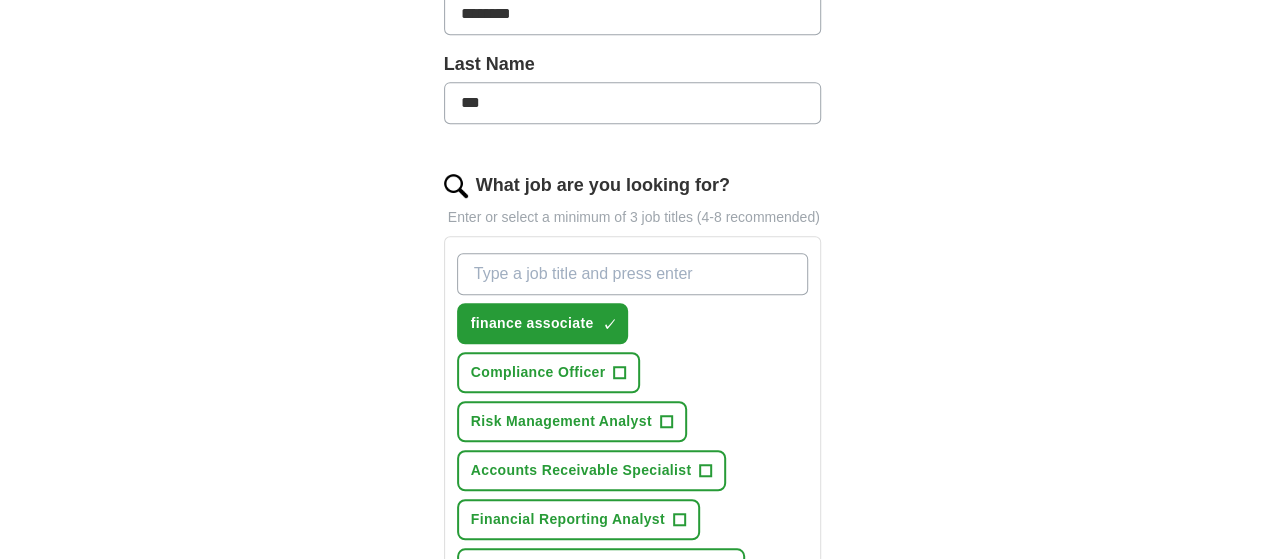 click on "What job are you looking for?" at bounding box center [633, 274] 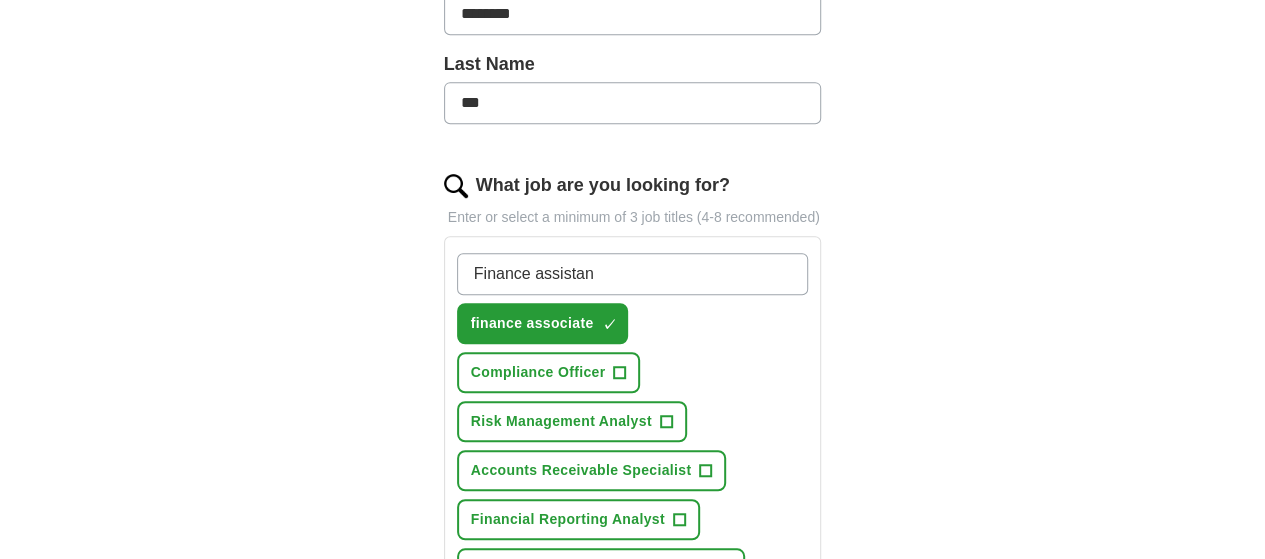 type on "Finance assistant" 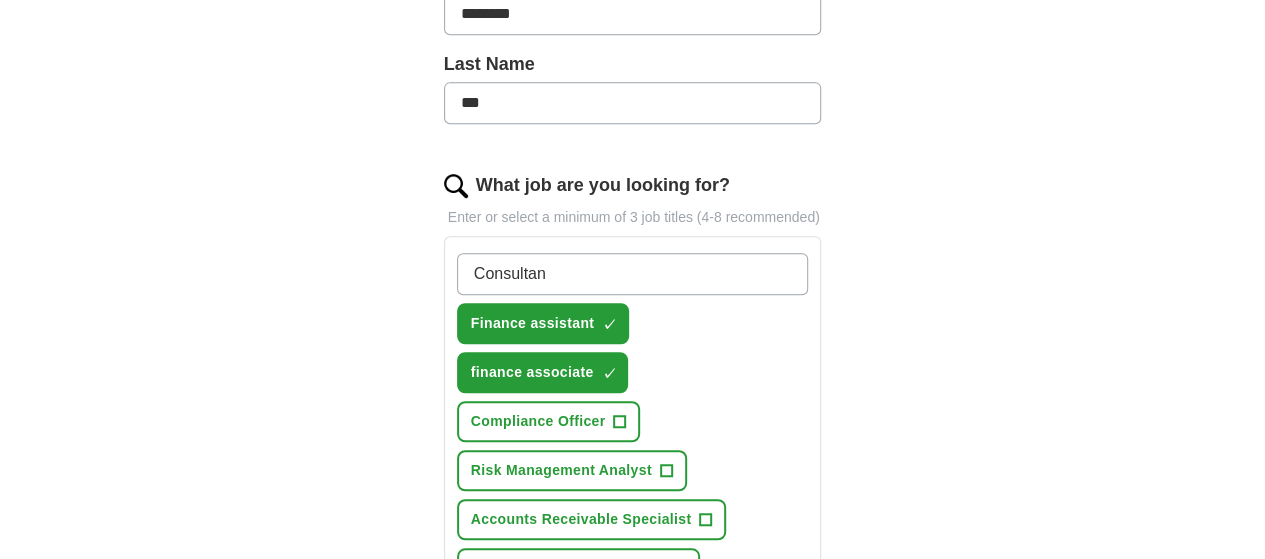 type on "Consultant" 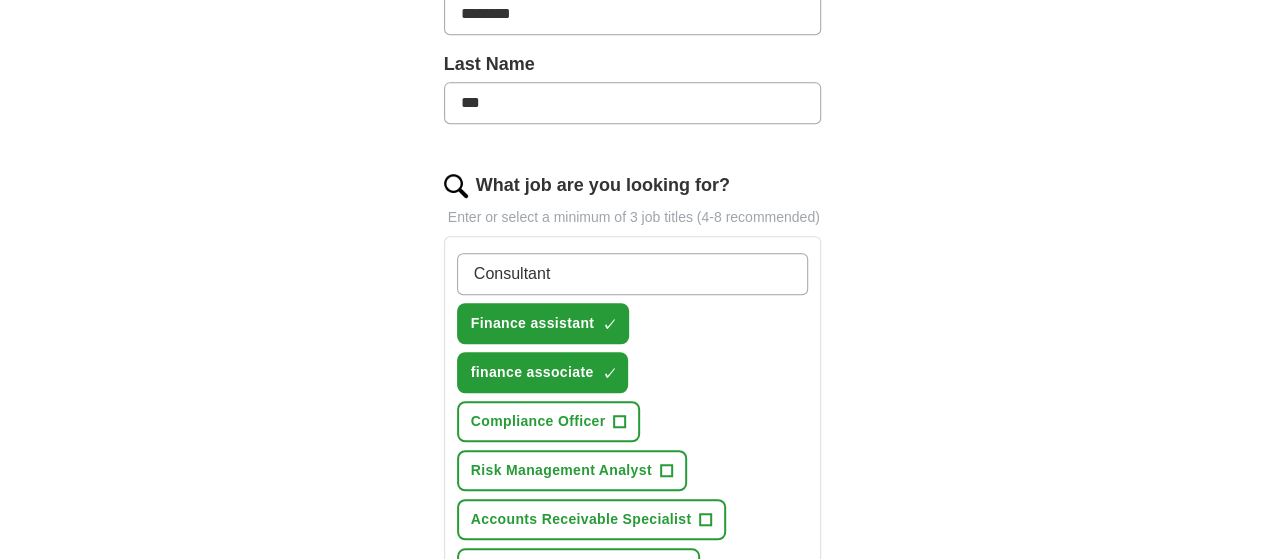 type 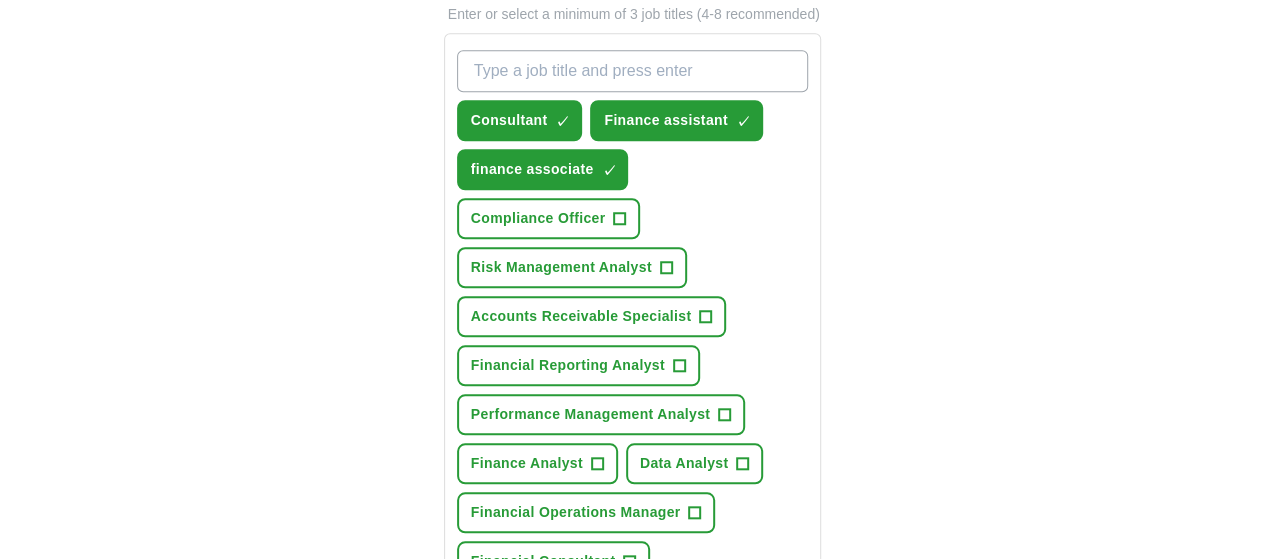 scroll, scrollTop: 730, scrollLeft: 0, axis: vertical 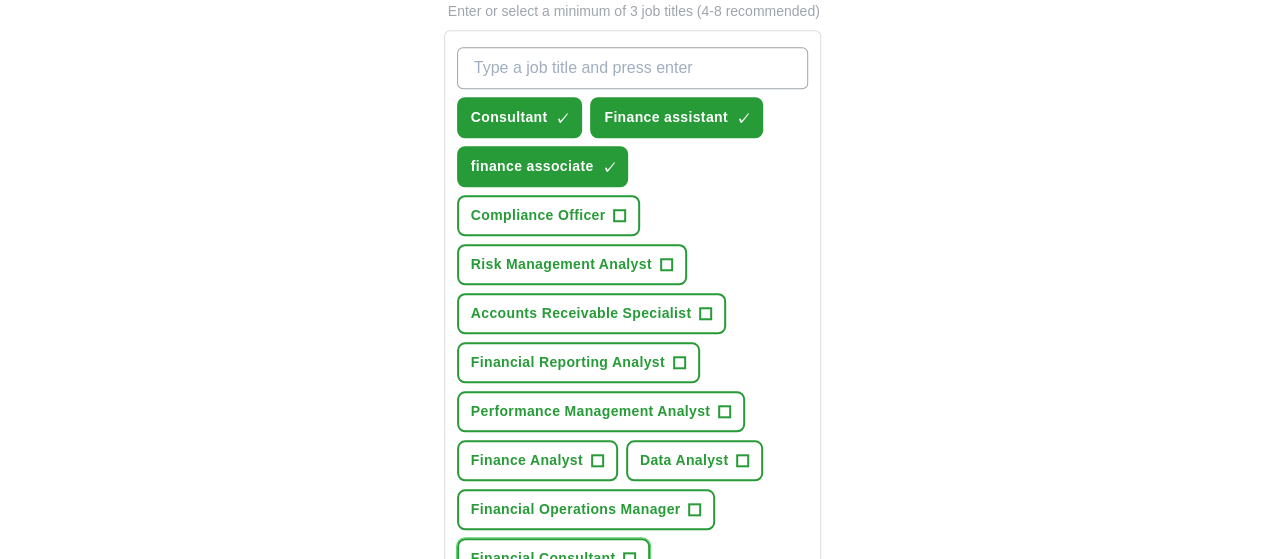 click on "Financial Consultant +" at bounding box center (554, 558) 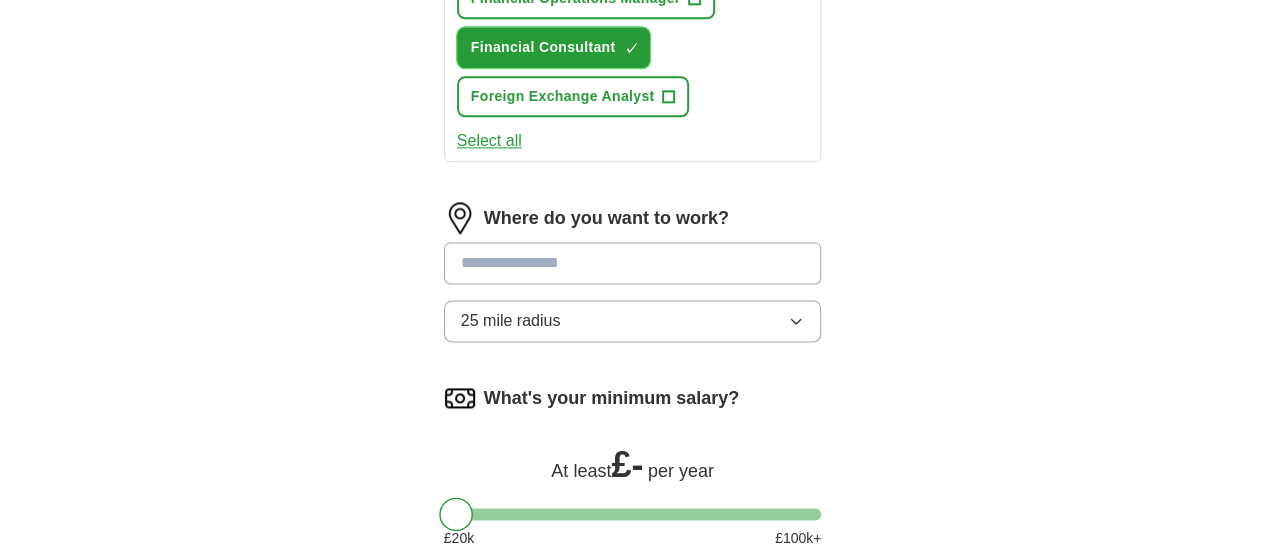 scroll, scrollTop: 1242, scrollLeft: 0, axis: vertical 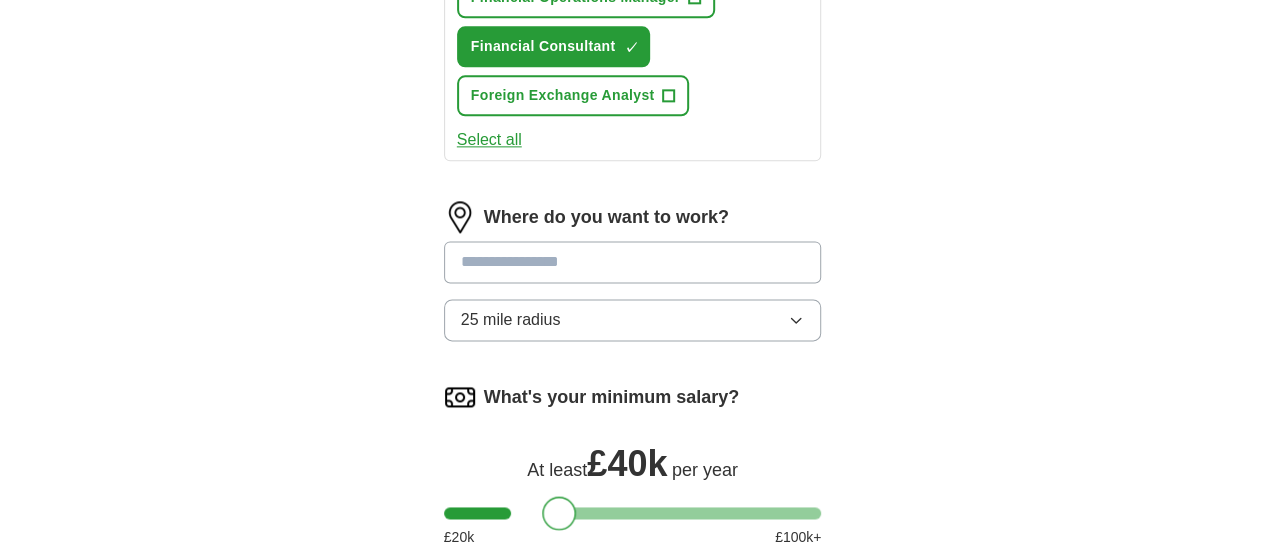 drag, startPoint x: 420, startPoint y: 387, endPoint x: 523, endPoint y: 393, distance: 103.17461 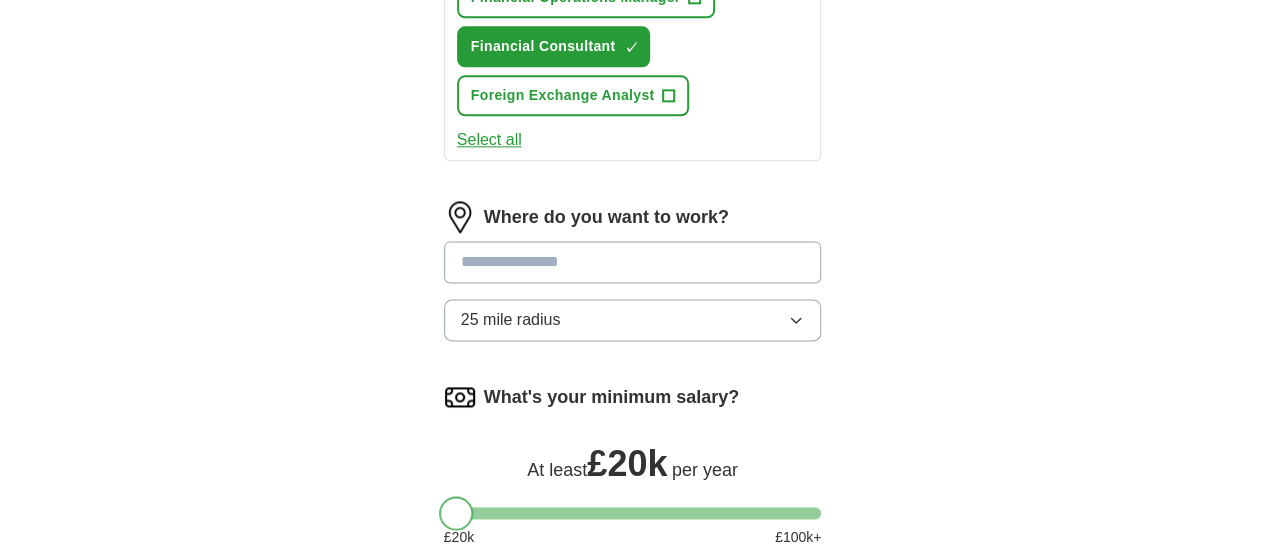 drag, startPoint x: 523, startPoint y: 393, endPoint x: 381, endPoint y: 401, distance: 142.22517 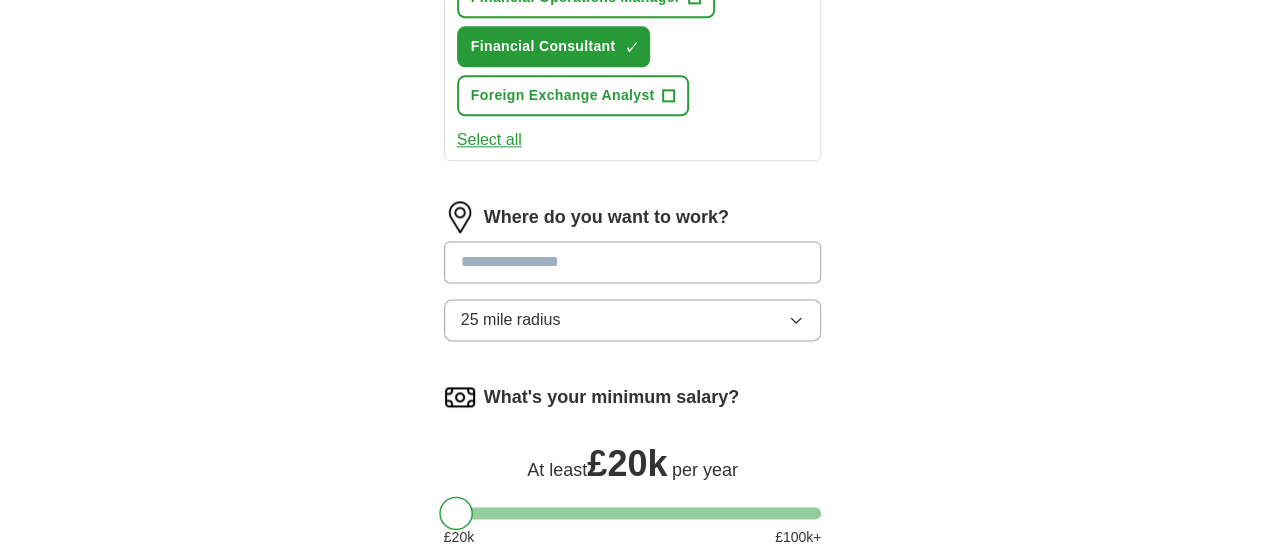 click on "Start applying for jobs" at bounding box center [633, 617] 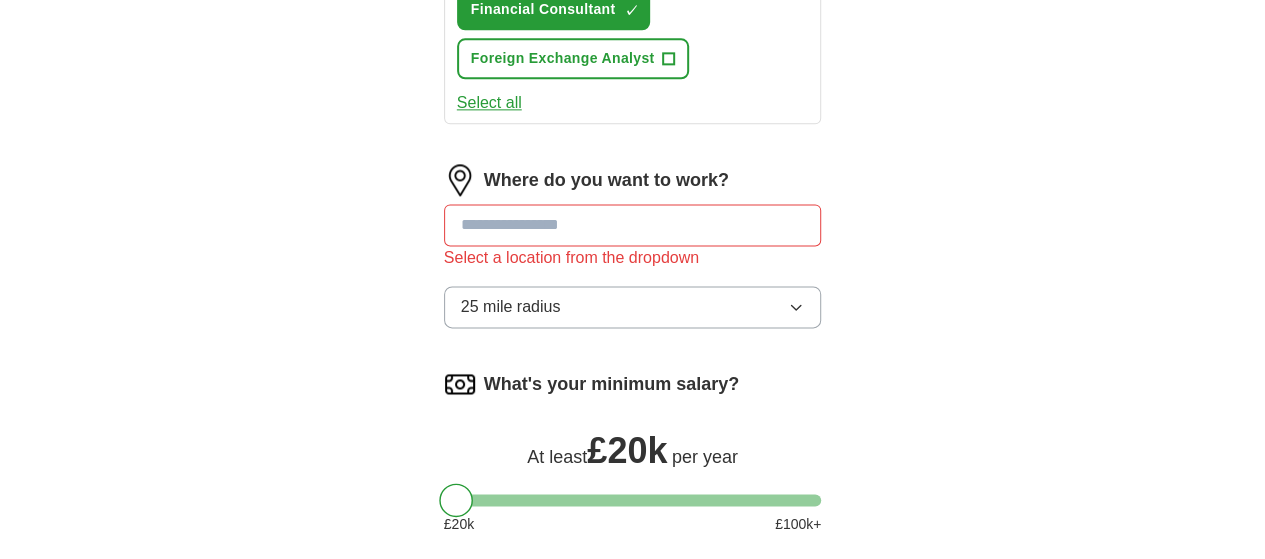 scroll, scrollTop: 1246, scrollLeft: 0, axis: vertical 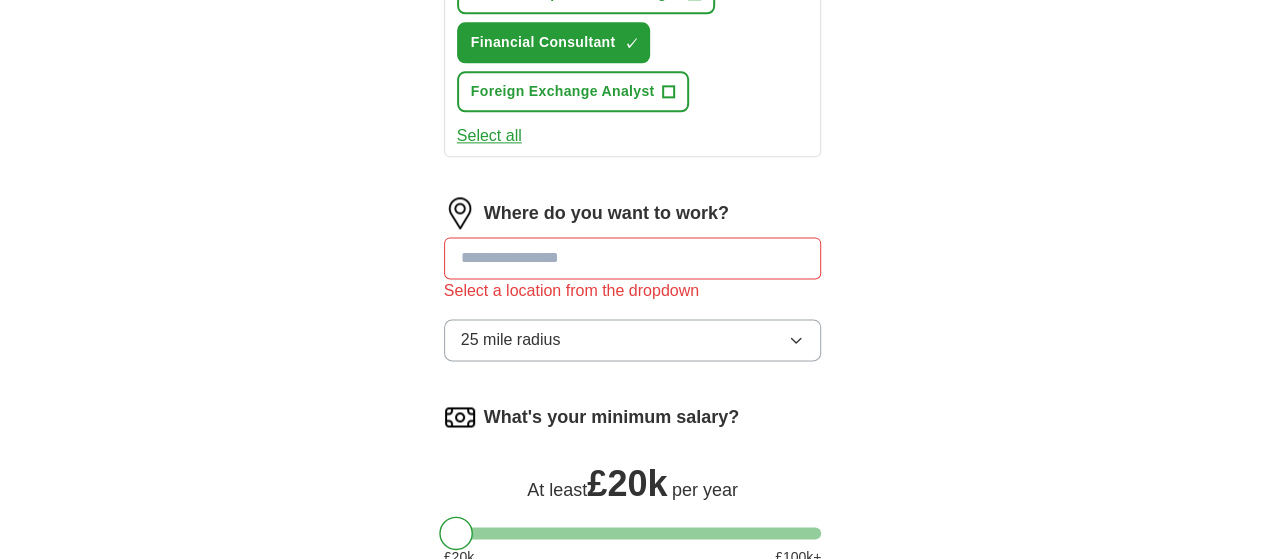 click at bounding box center [633, 258] 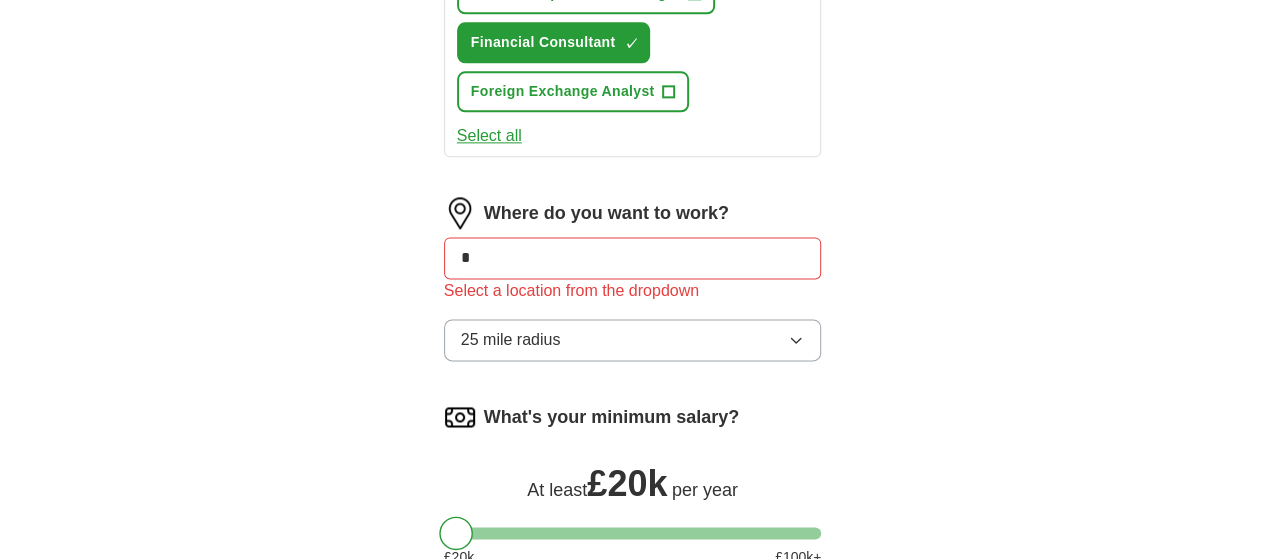 type on "**" 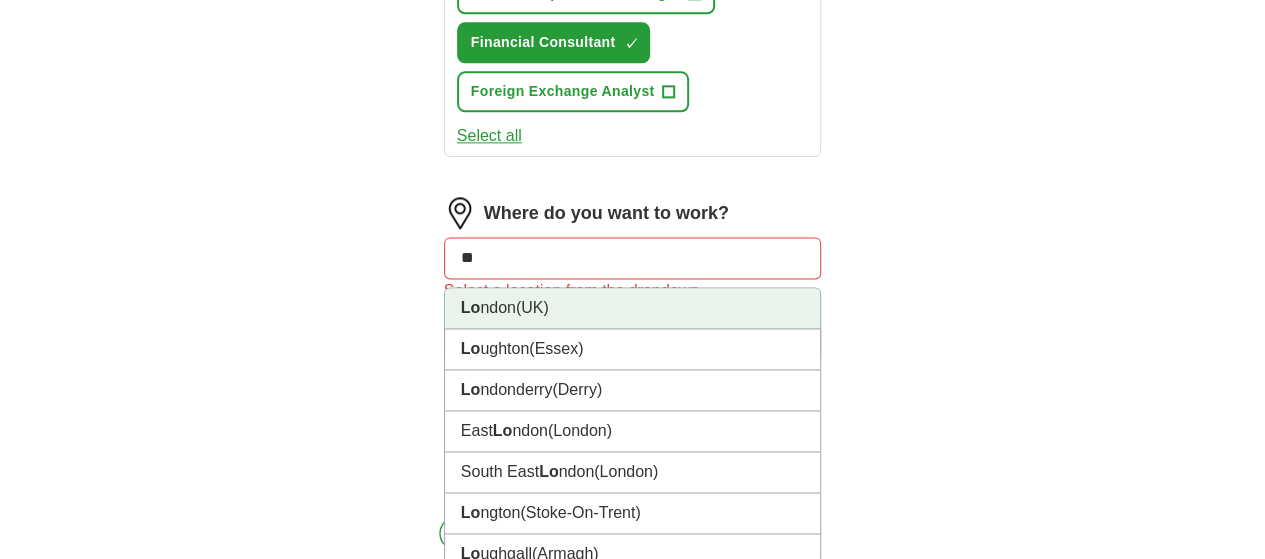 click on "[CITY] (UK)" at bounding box center [633, 308] 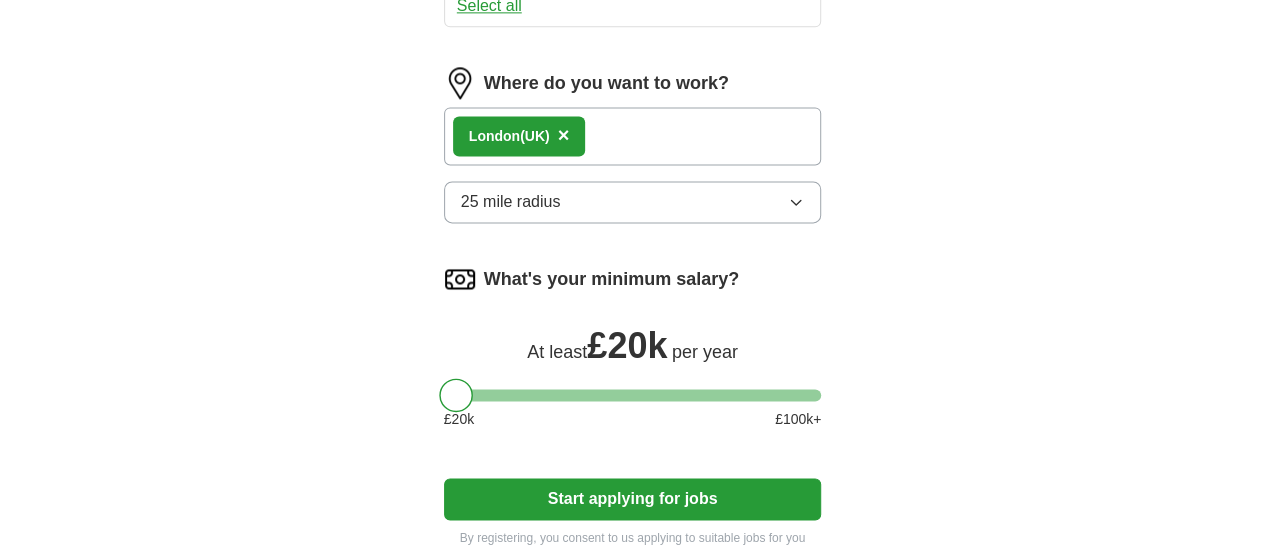 scroll, scrollTop: 1377, scrollLeft: 0, axis: vertical 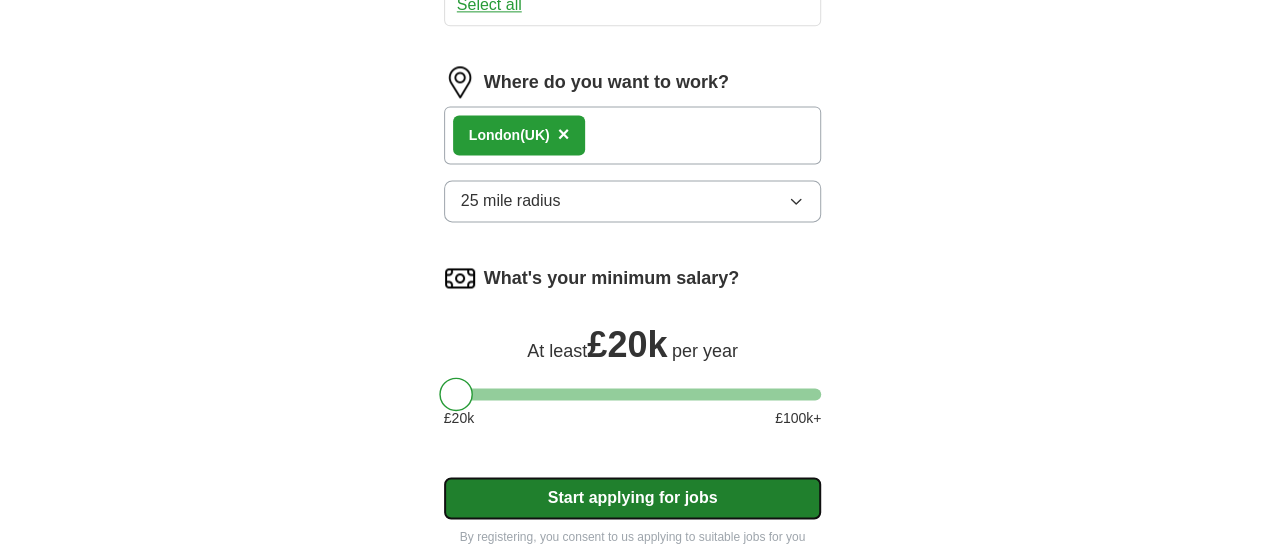 click on "Start applying for jobs" at bounding box center [633, 498] 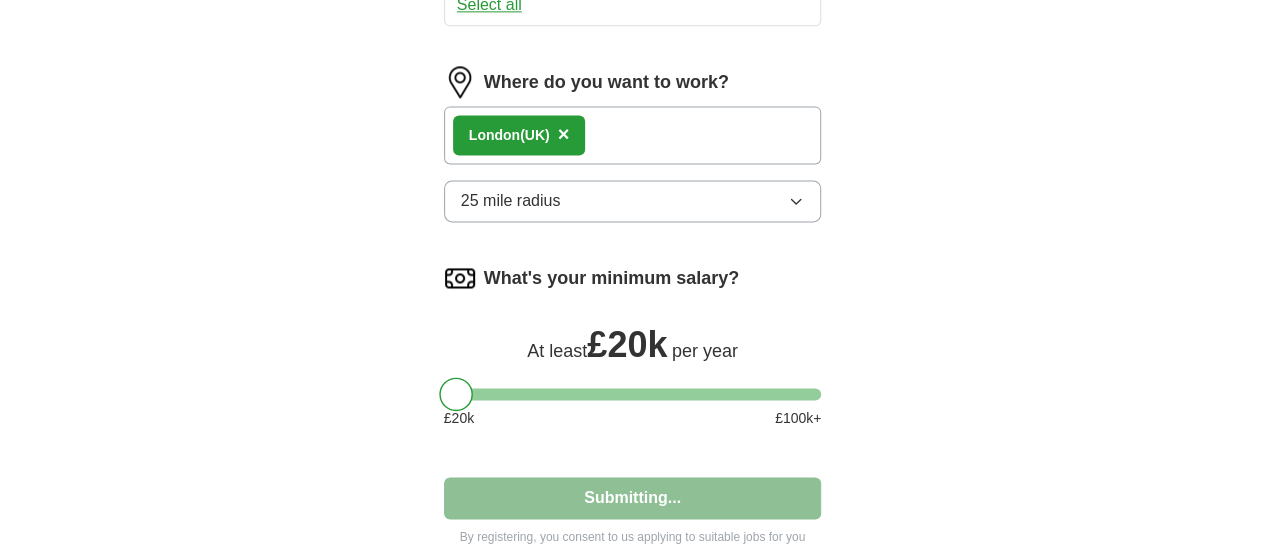 select on "**" 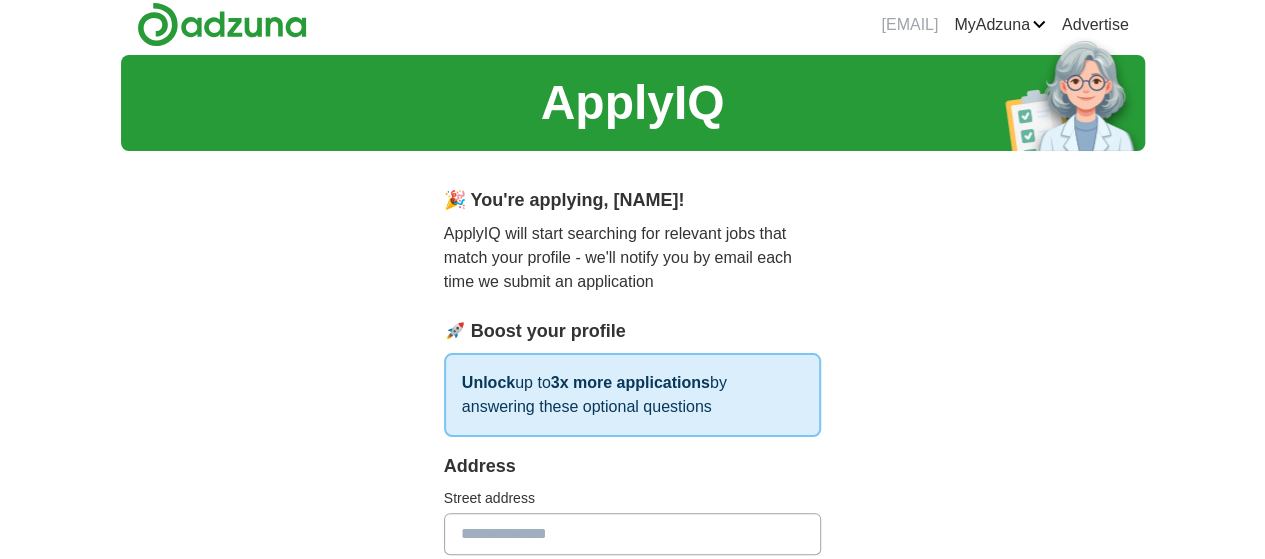 scroll, scrollTop: 0, scrollLeft: 0, axis: both 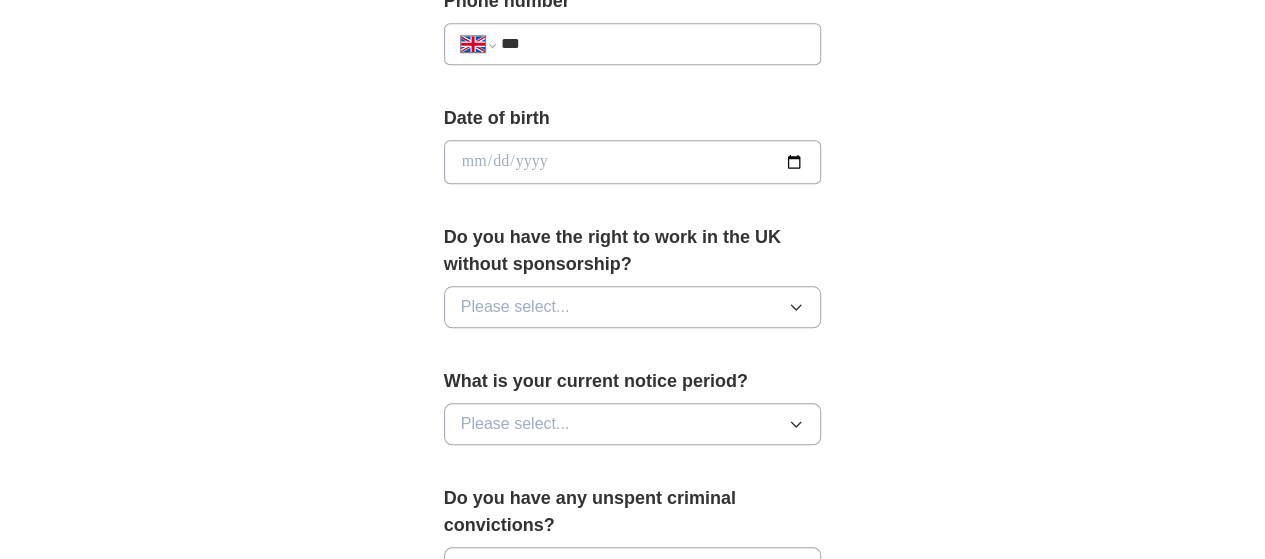 click on "🎉 You're applying , [NAME] ! ApplyIQ will start searching for relevant jobs that match your profile - we'll notify you by email each time we submit an application 🚀 Boost your profile Unlock up to 3x more applications by answering these optional questions Address [STREET_ADDRESS] [CITY] [STATE] [ZIP] Country Please select... Phone number [PHONE]" at bounding box center [633, 193] 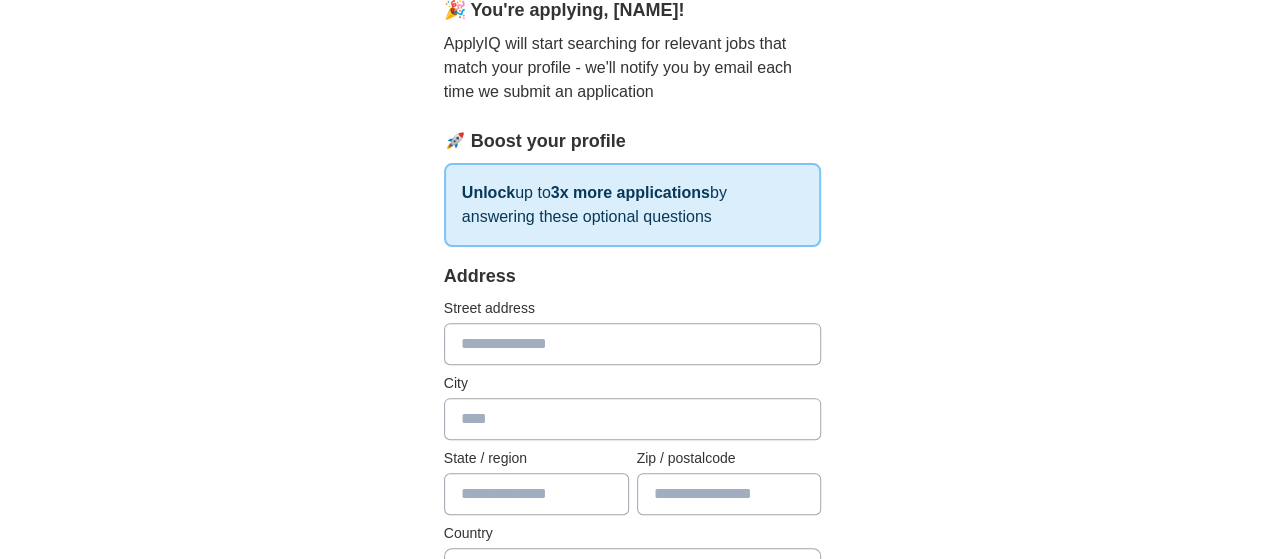 scroll, scrollTop: 266, scrollLeft: 0, axis: vertical 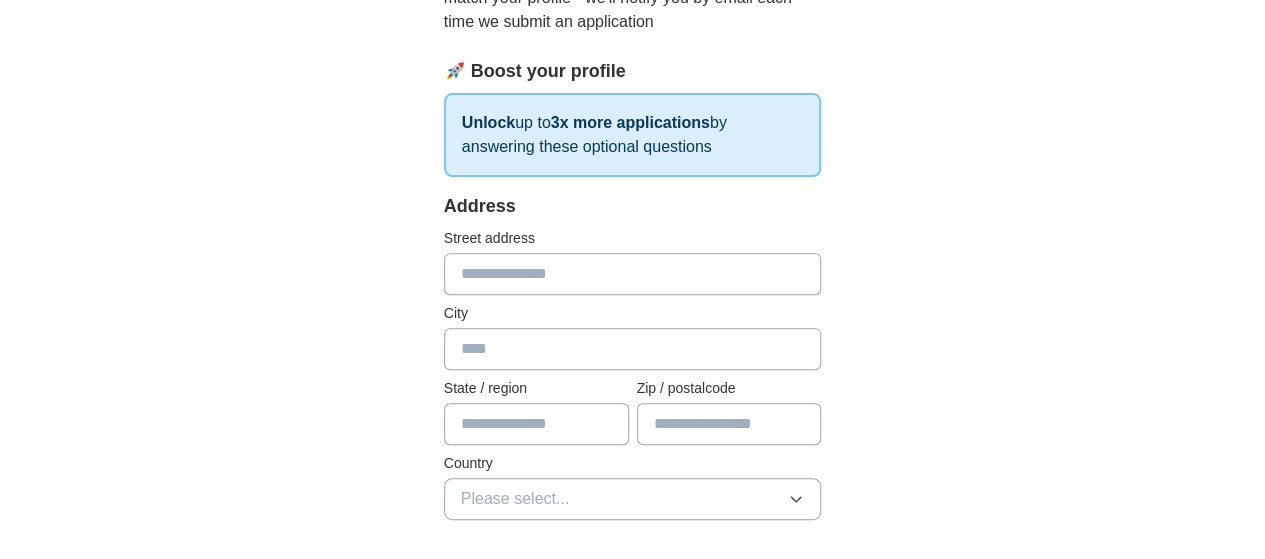 click at bounding box center [633, 274] 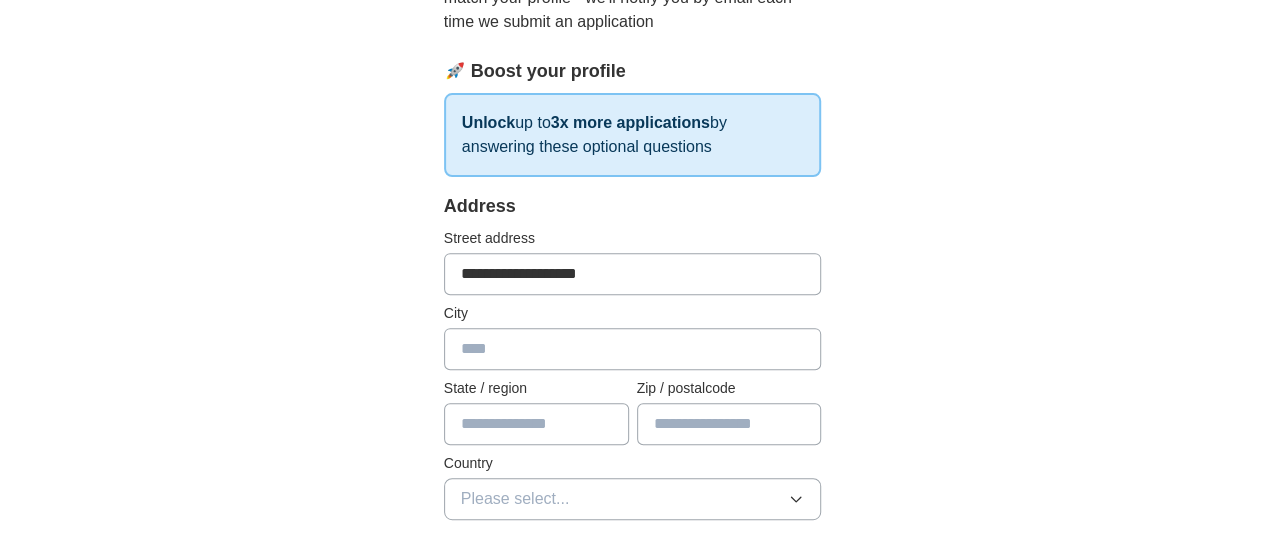type on "**********" 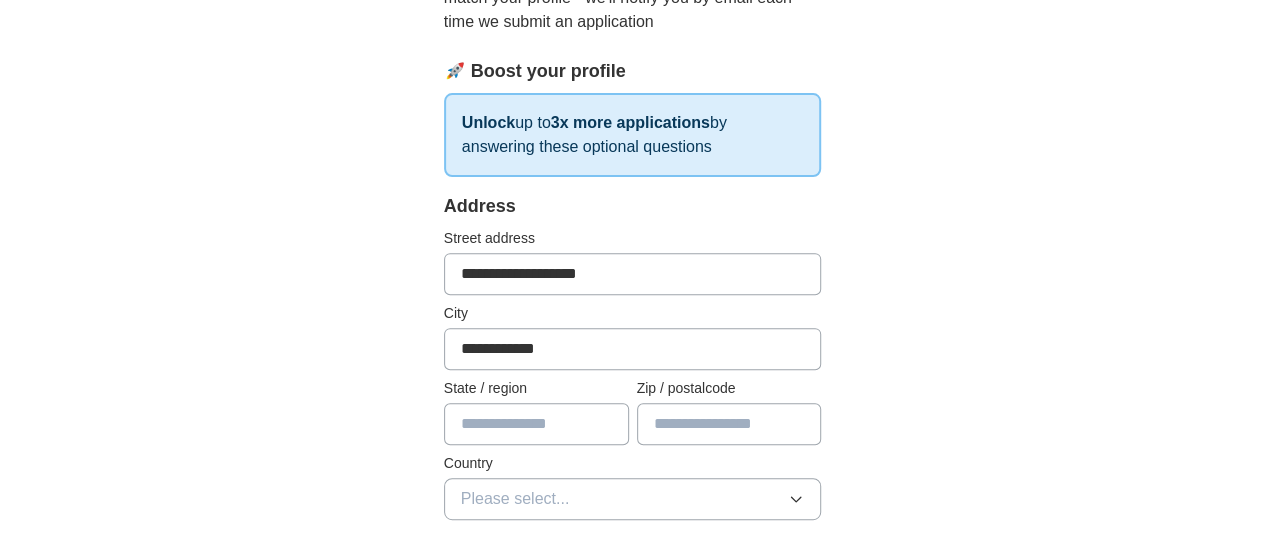 type on "******" 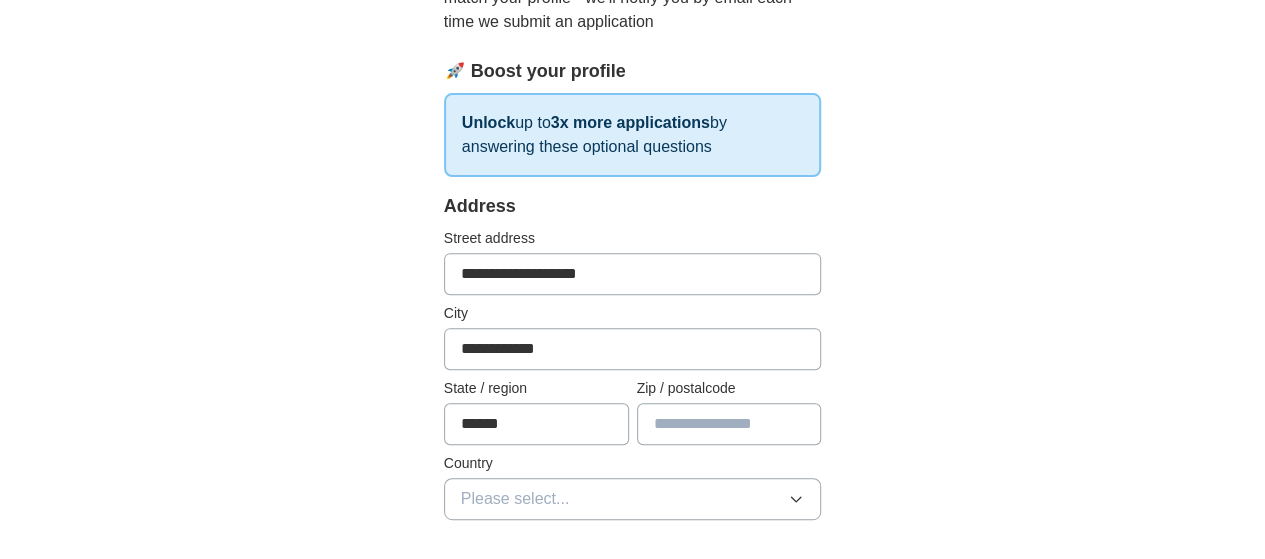 type on "*******" 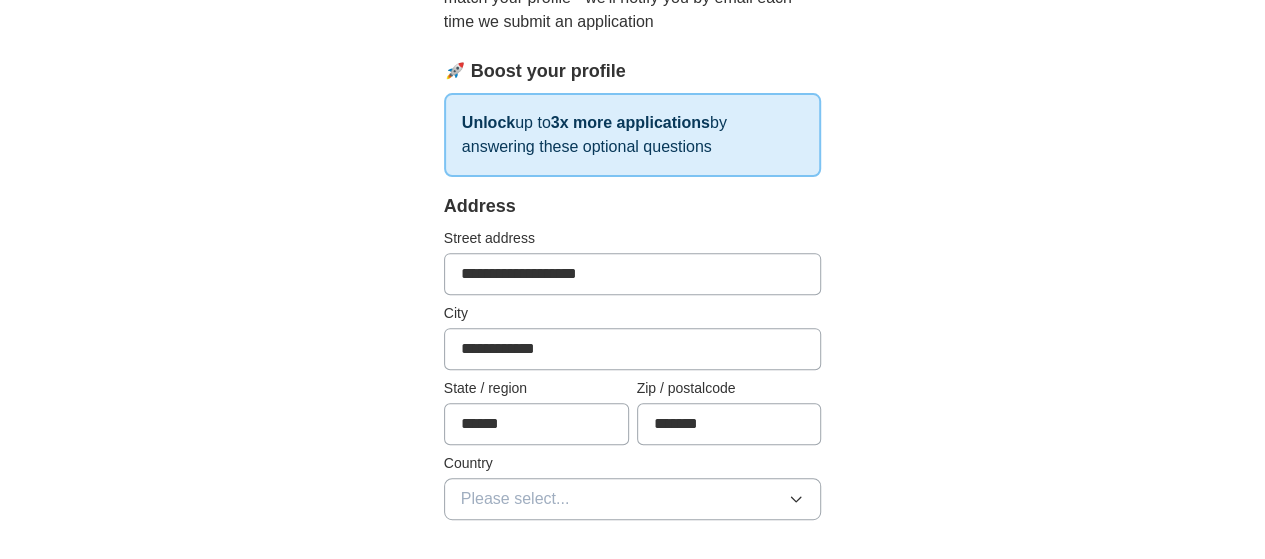 click on "Address" at bounding box center [633, 206] 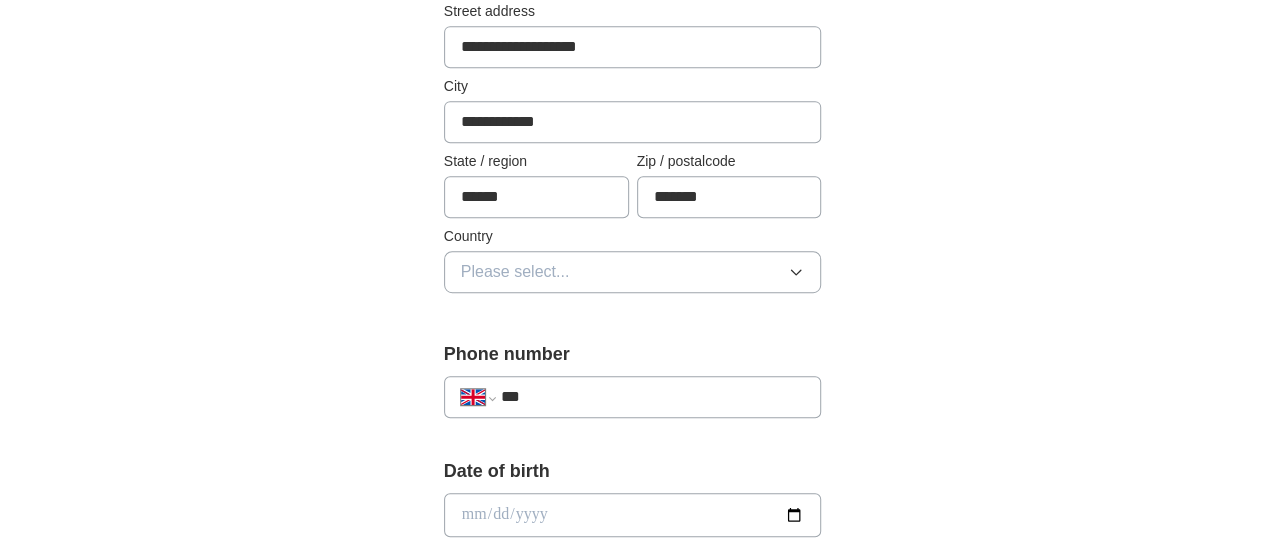 scroll, scrollTop: 495, scrollLeft: 0, axis: vertical 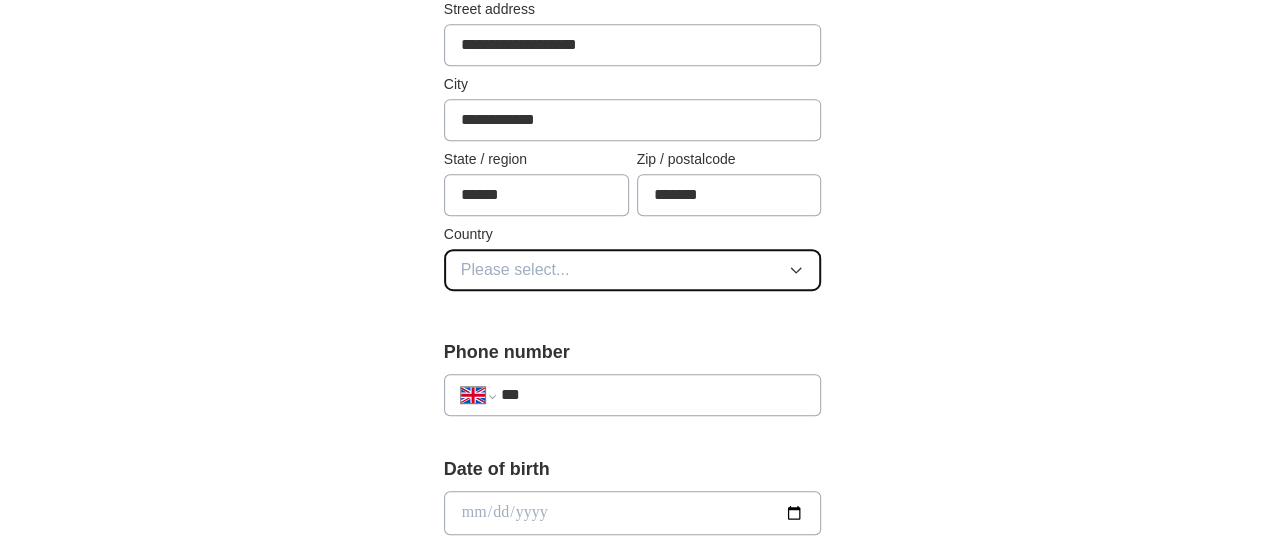 click on "Please select..." at bounding box center [633, 270] 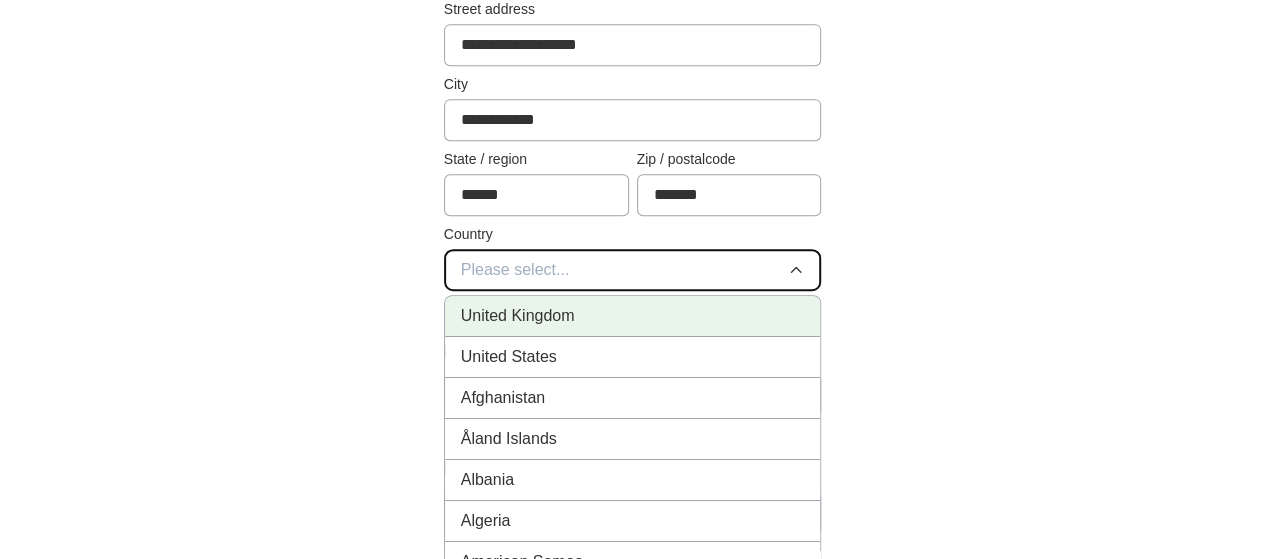 type 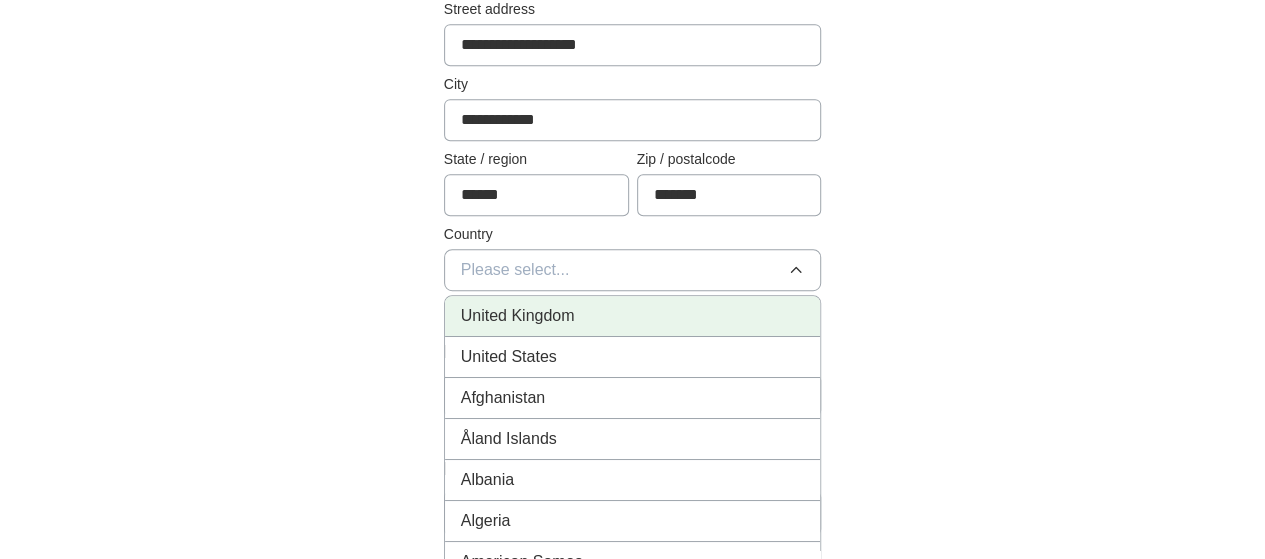 click on "United Kingdom" at bounding box center (518, 316) 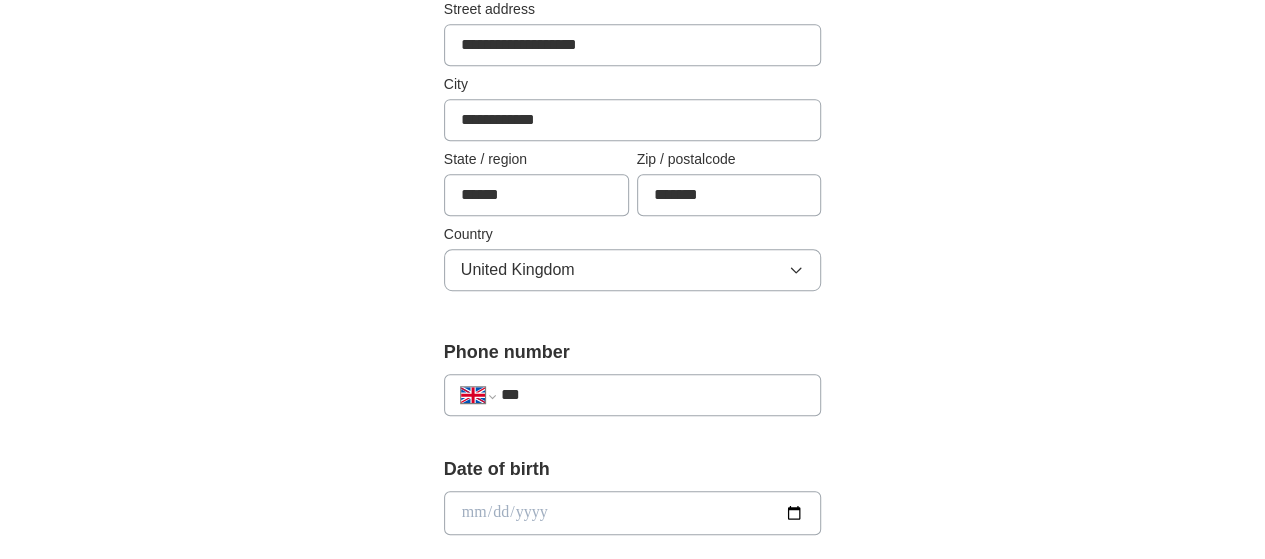 click on "***" at bounding box center (653, 395) 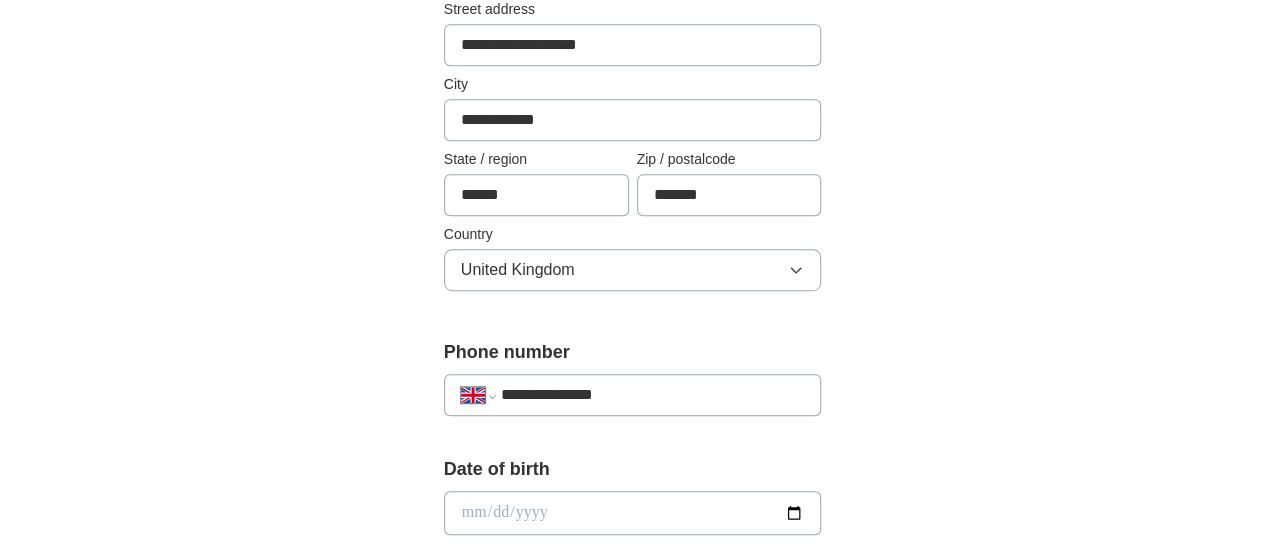 click at bounding box center [633, 513] 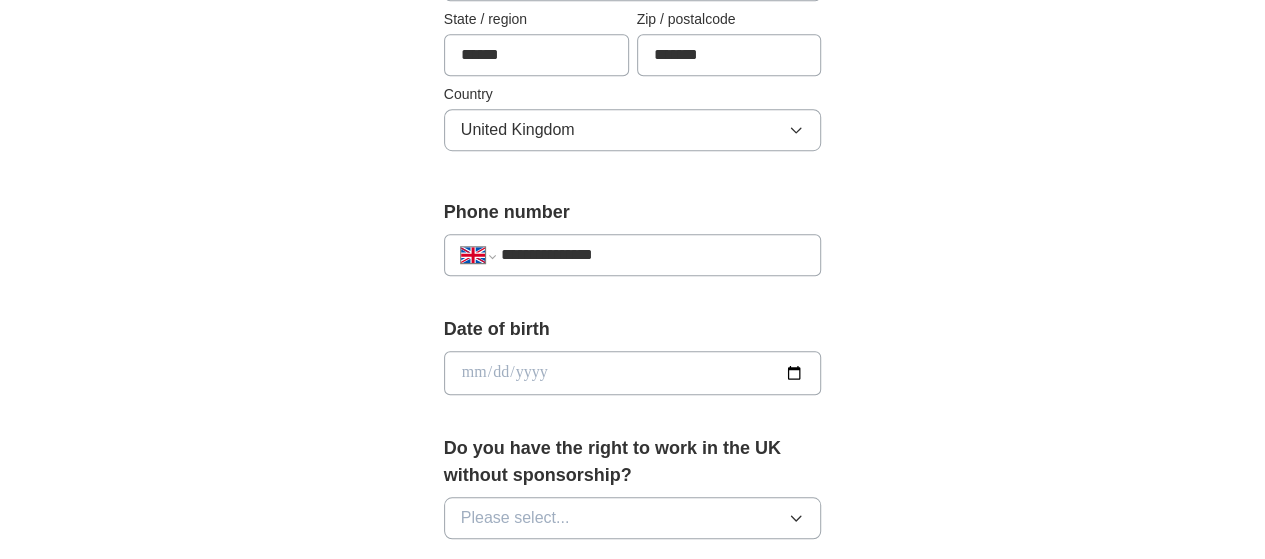 scroll, scrollTop: 636, scrollLeft: 0, axis: vertical 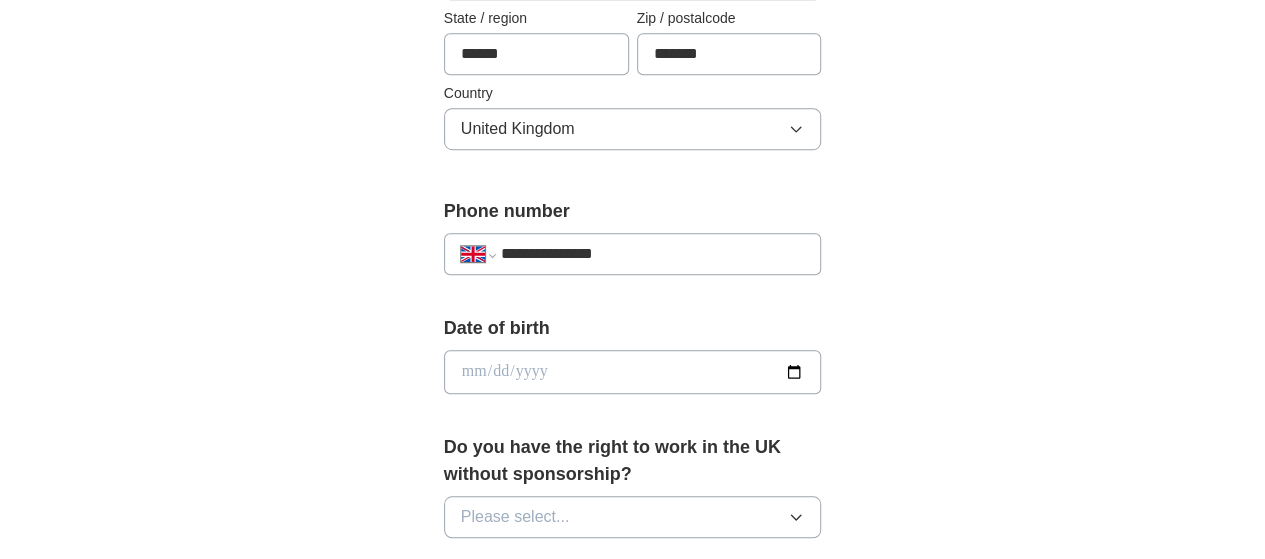 click on "Date of birth" at bounding box center (633, 328) 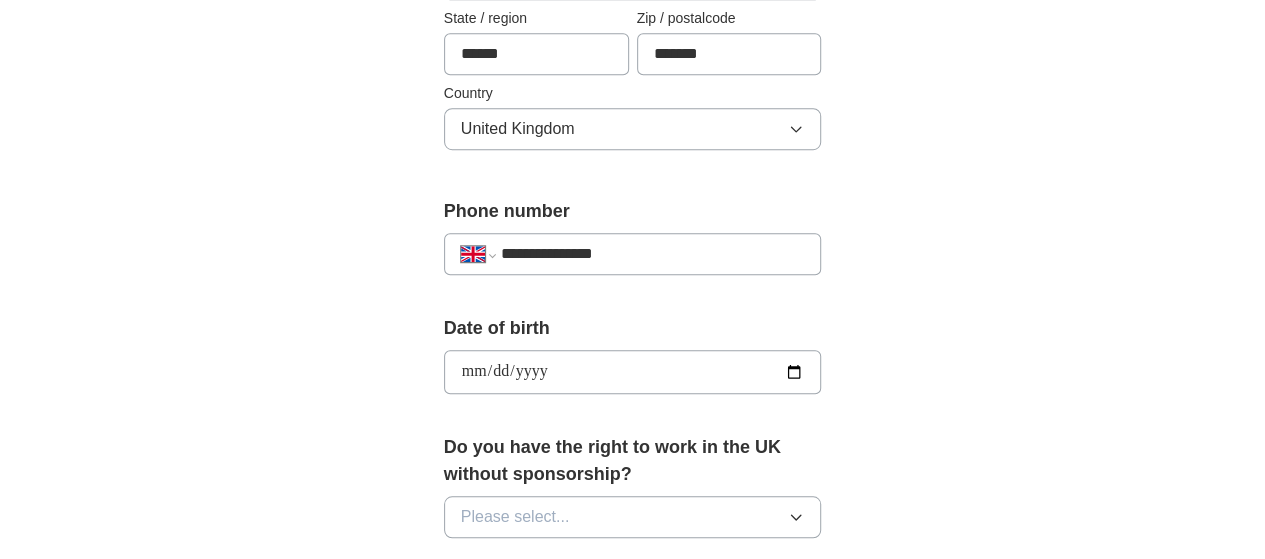 type on "**********" 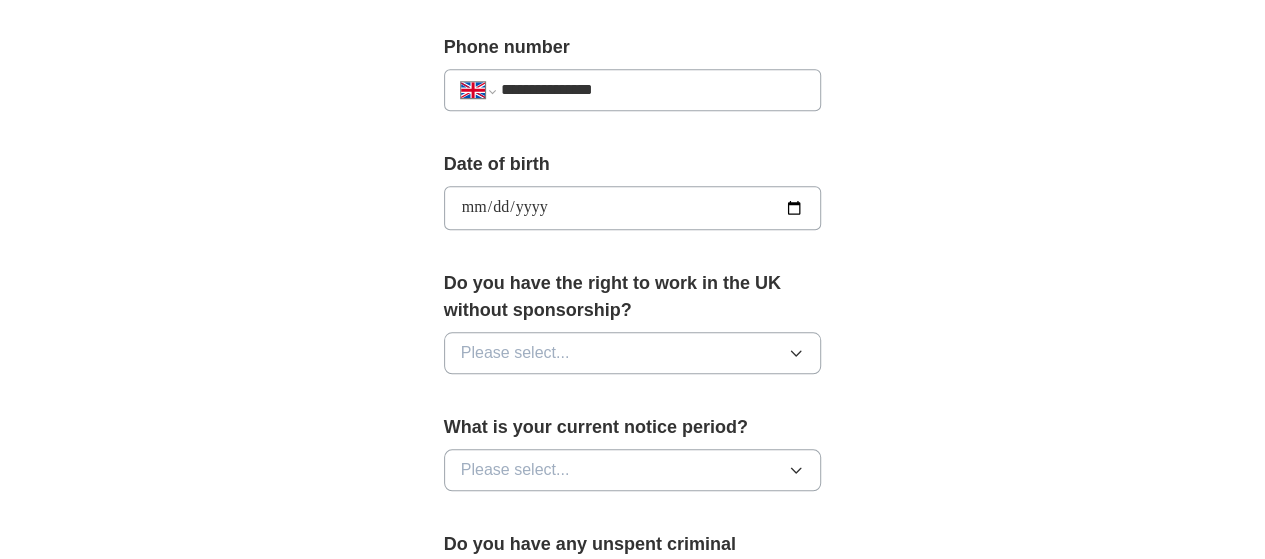 scroll, scrollTop: 824, scrollLeft: 0, axis: vertical 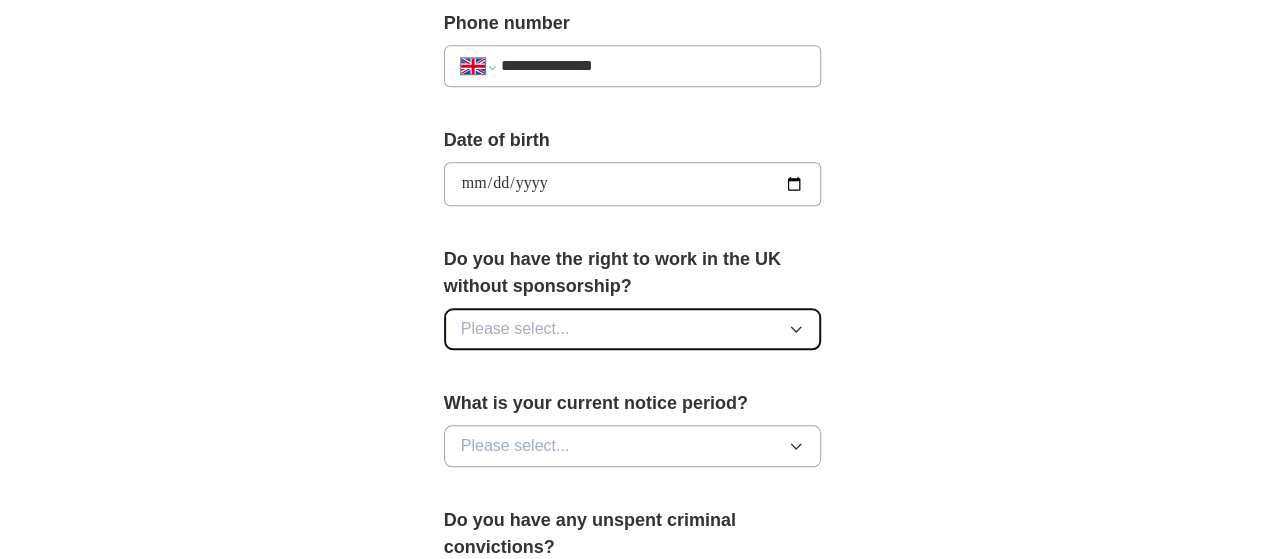 click on "Please select..." at bounding box center (515, 329) 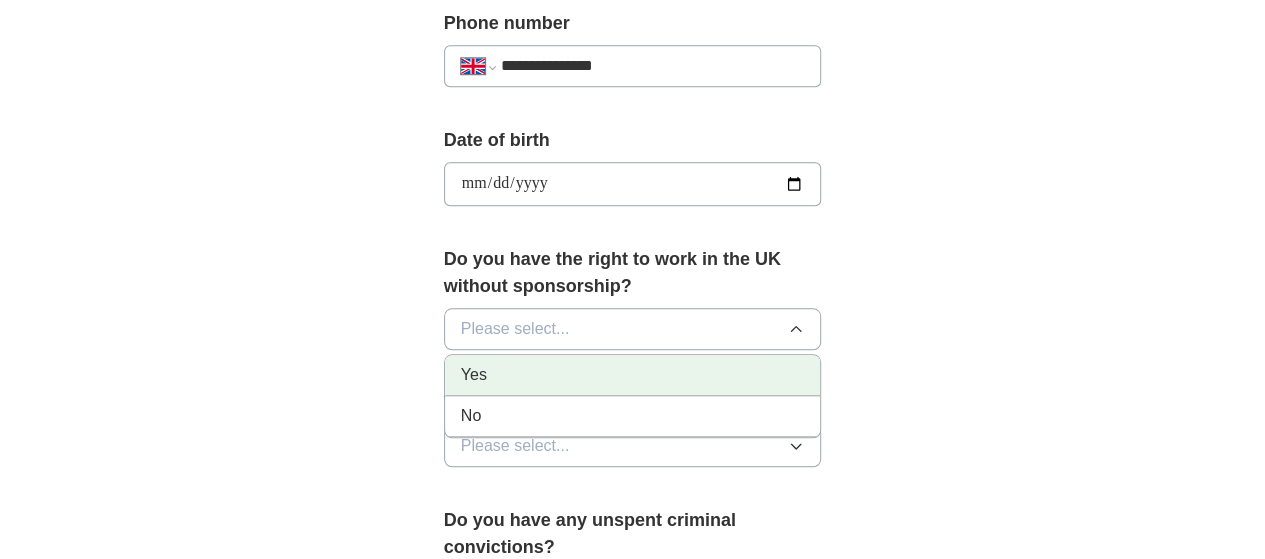 click on "Yes" at bounding box center (633, 375) 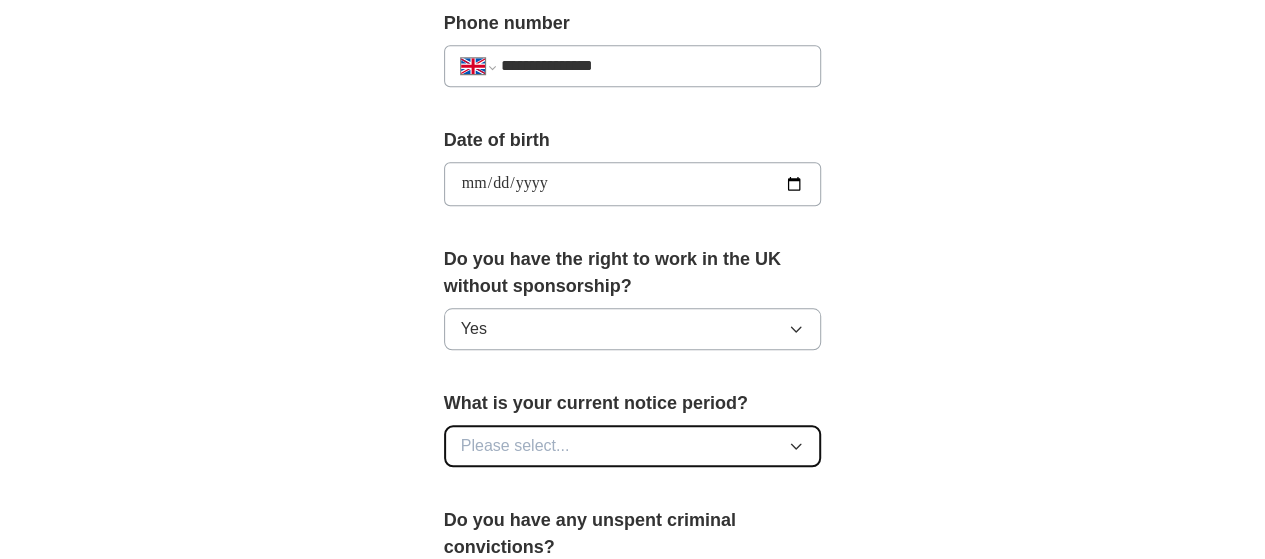 click on "Please select..." at bounding box center [515, 446] 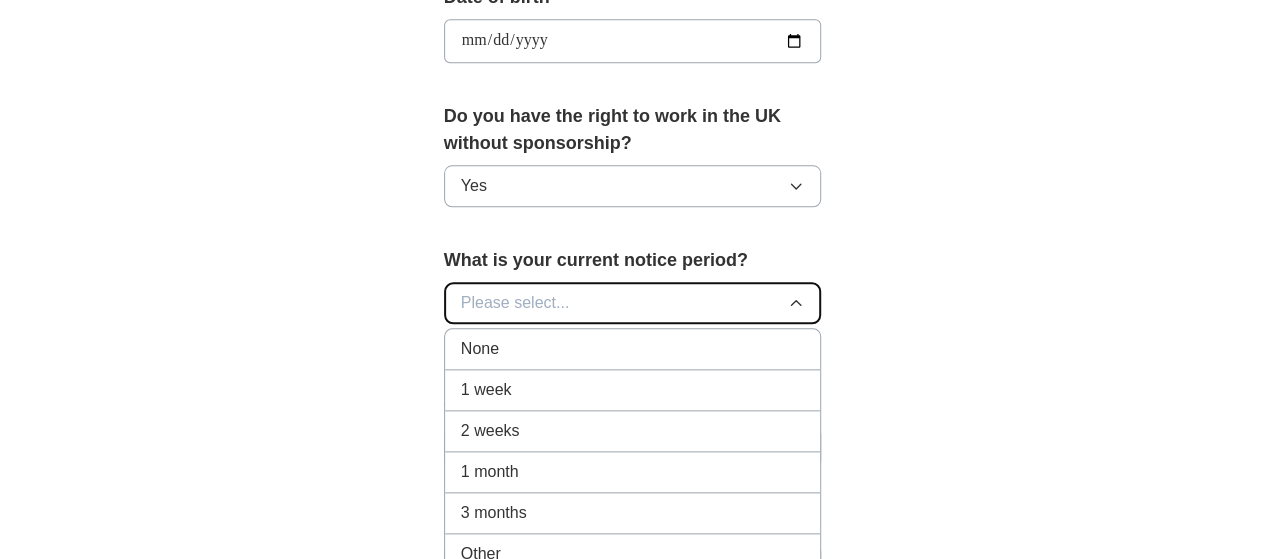 scroll, scrollTop: 978, scrollLeft: 0, axis: vertical 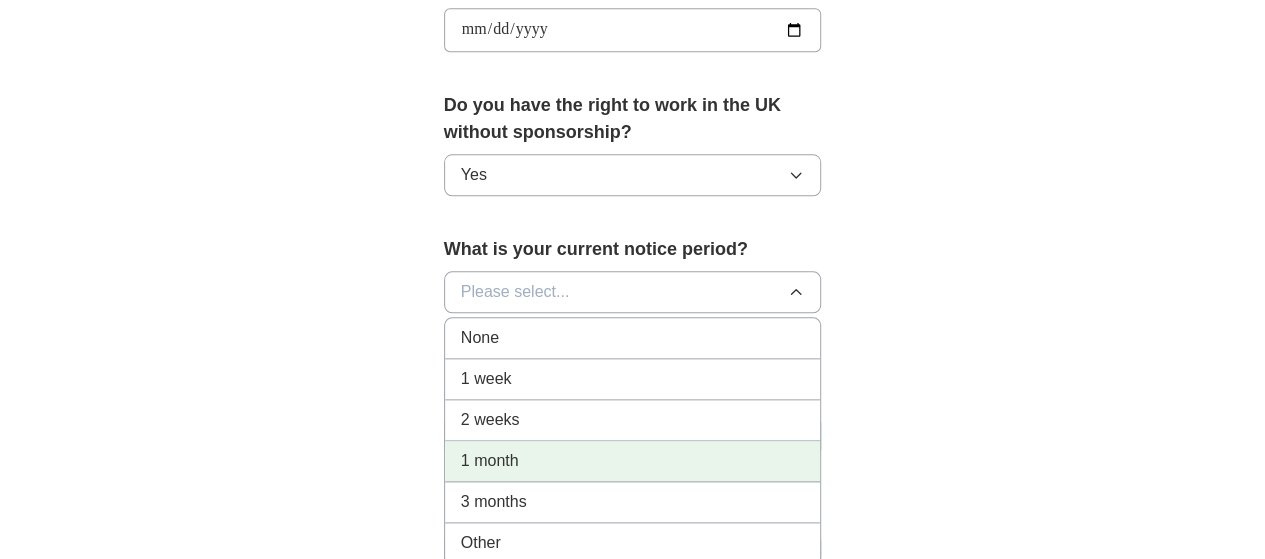 click on "1 month" at bounding box center [633, 461] 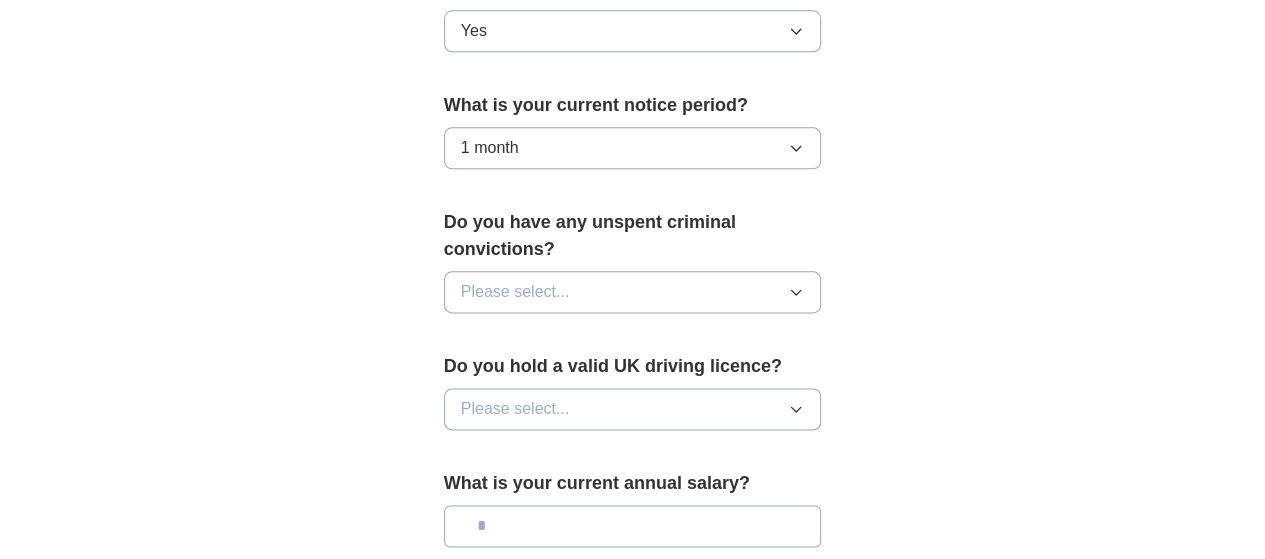 scroll, scrollTop: 1124, scrollLeft: 0, axis: vertical 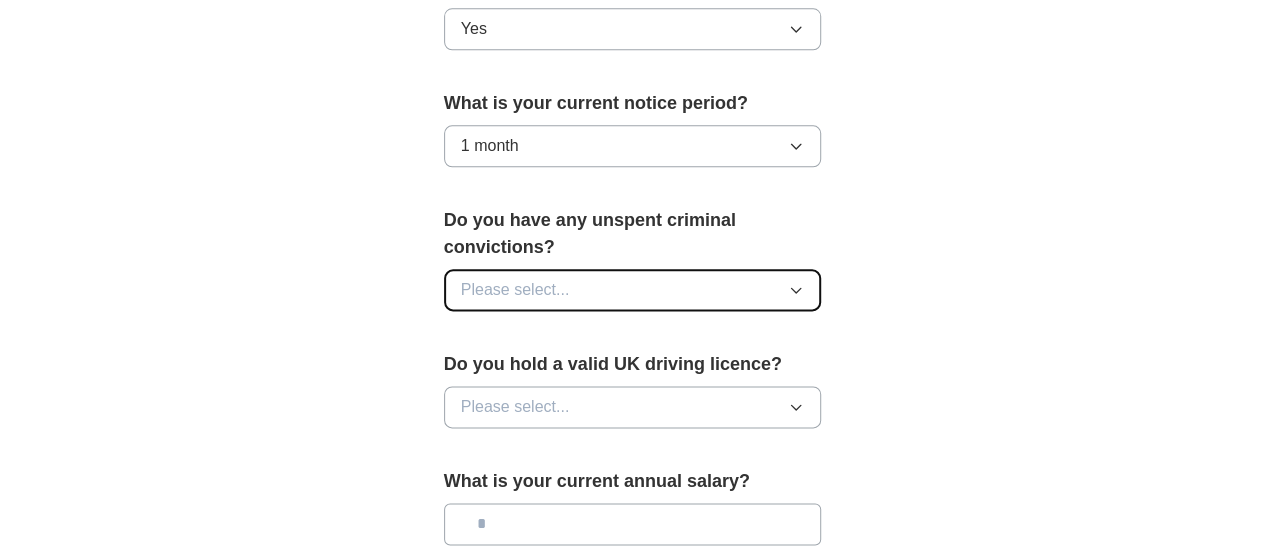 click on "Please select..." at bounding box center (633, 290) 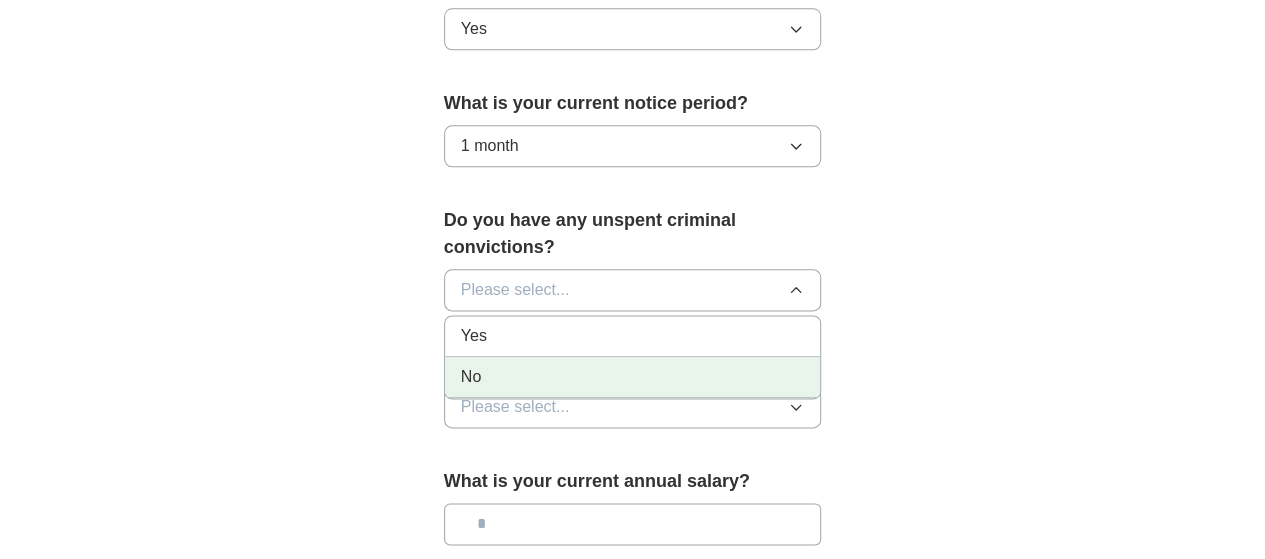 click on "No" at bounding box center (633, 377) 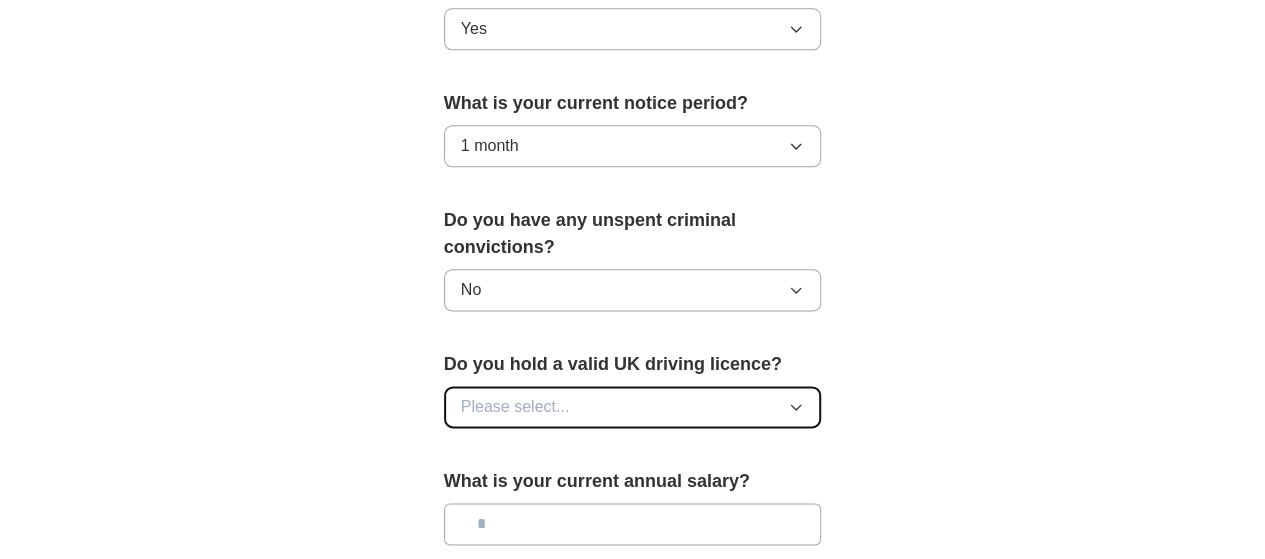 click on "Please select..." at bounding box center (515, 407) 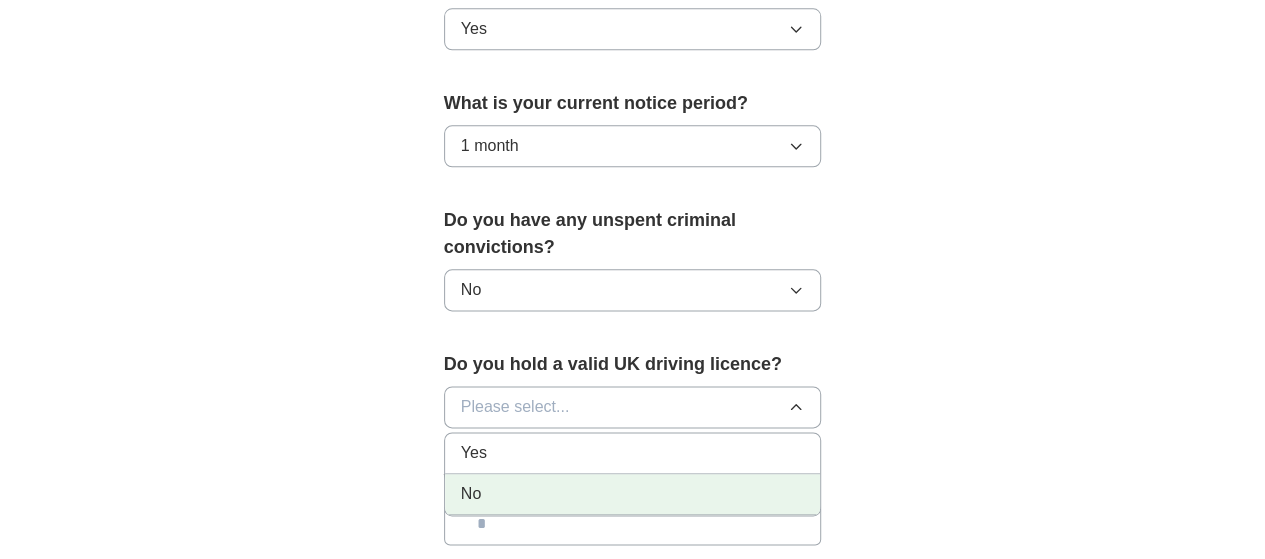 click on "No" at bounding box center (633, 494) 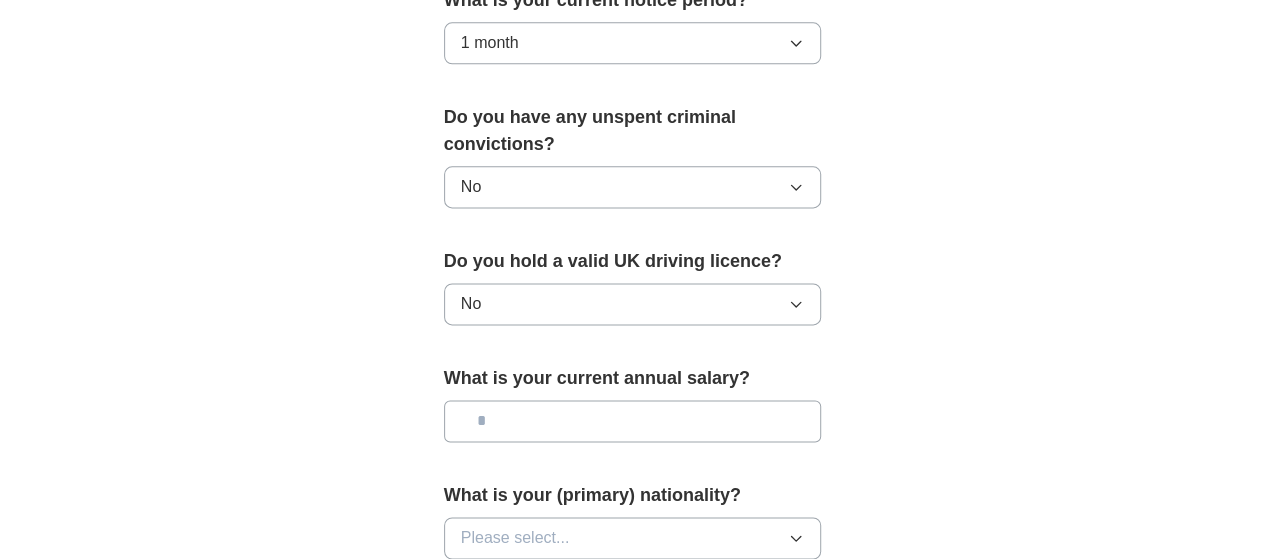 scroll, scrollTop: 1236, scrollLeft: 0, axis: vertical 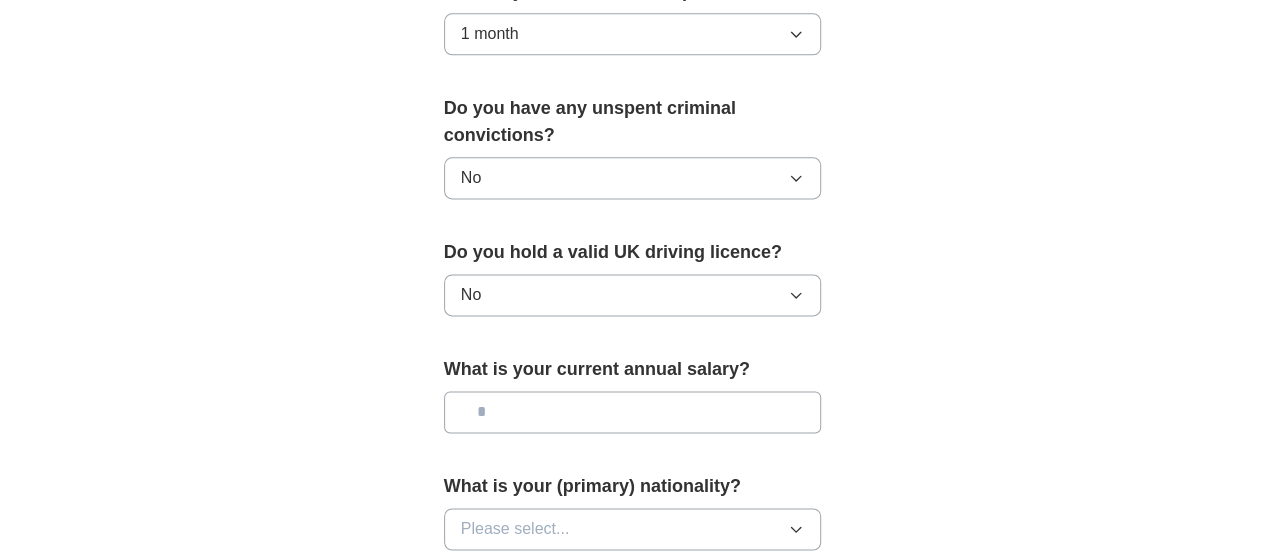 click at bounding box center [633, 412] 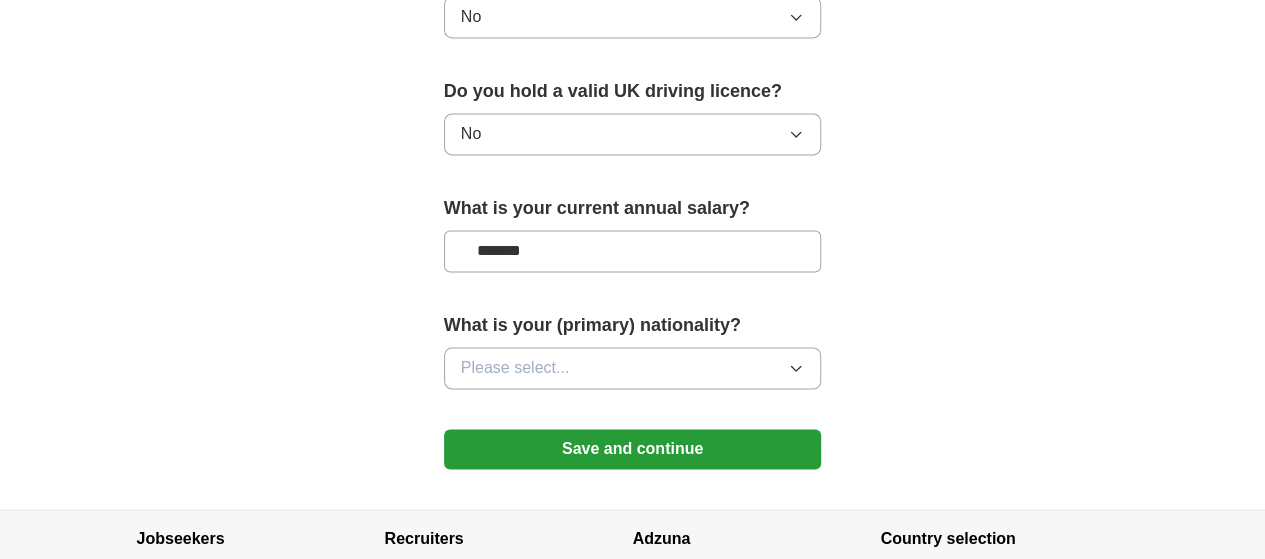 scroll, scrollTop: 1398, scrollLeft: 0, axis: vertical 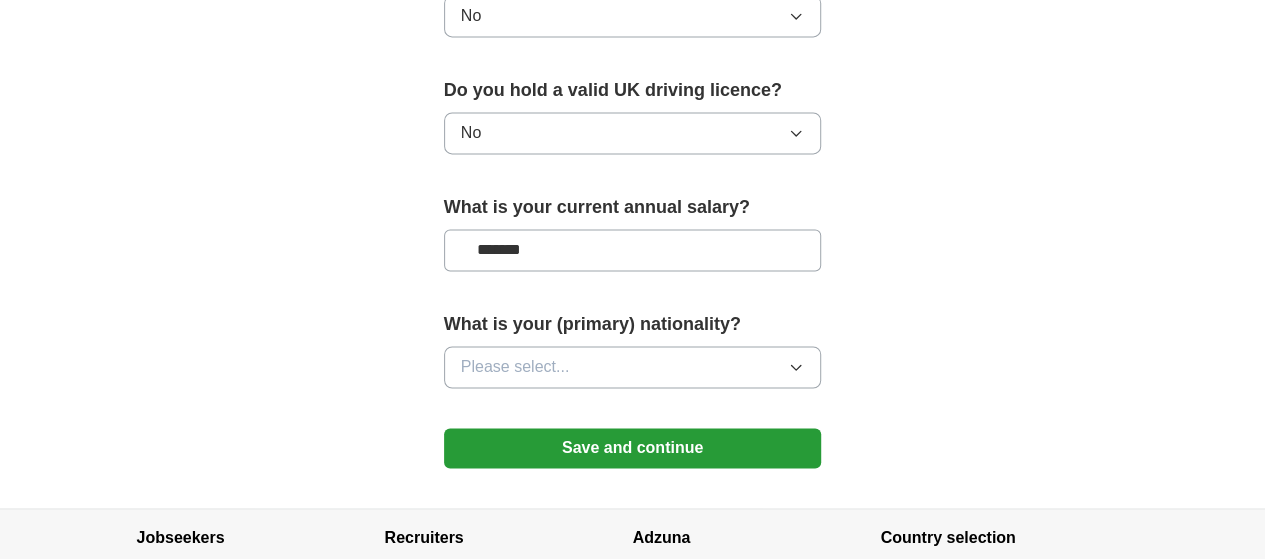 type on "*******" 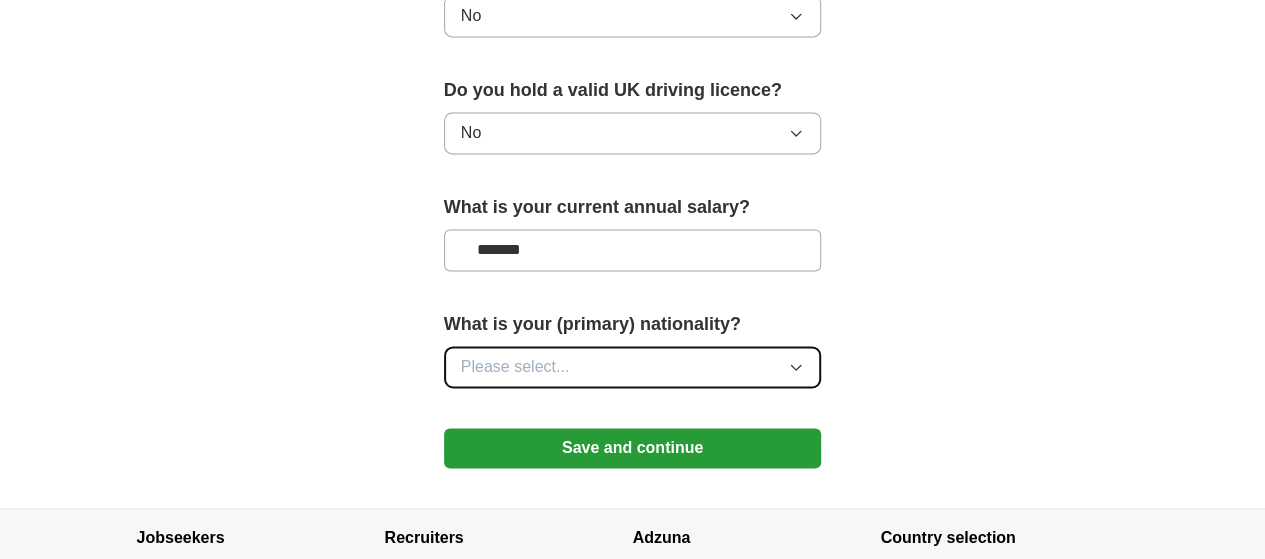 click on "Please select..." at bounding box center (515, 367) 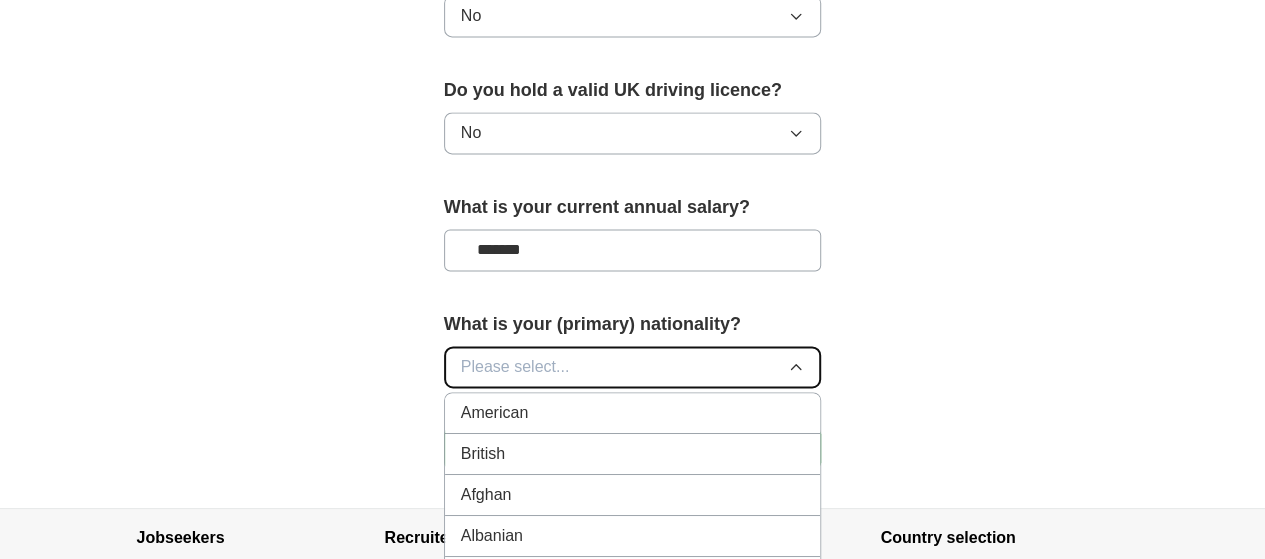 type 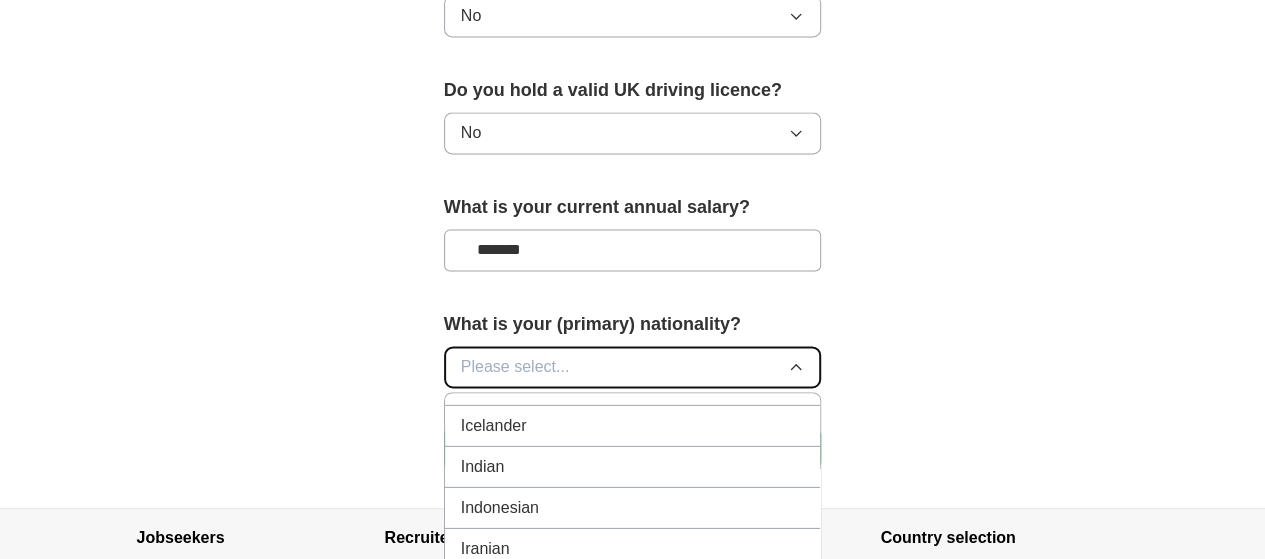 scroll, scrollTop: 3203, scrollLeft: 0, axis: vertical 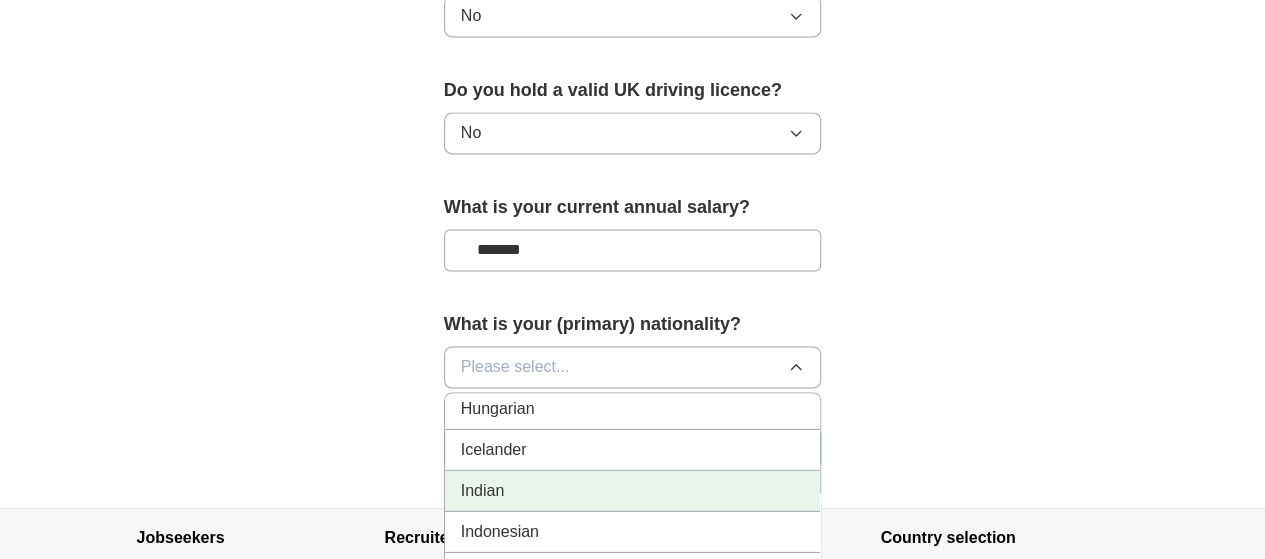 click on "Indian" at bounding box center (633, 490) 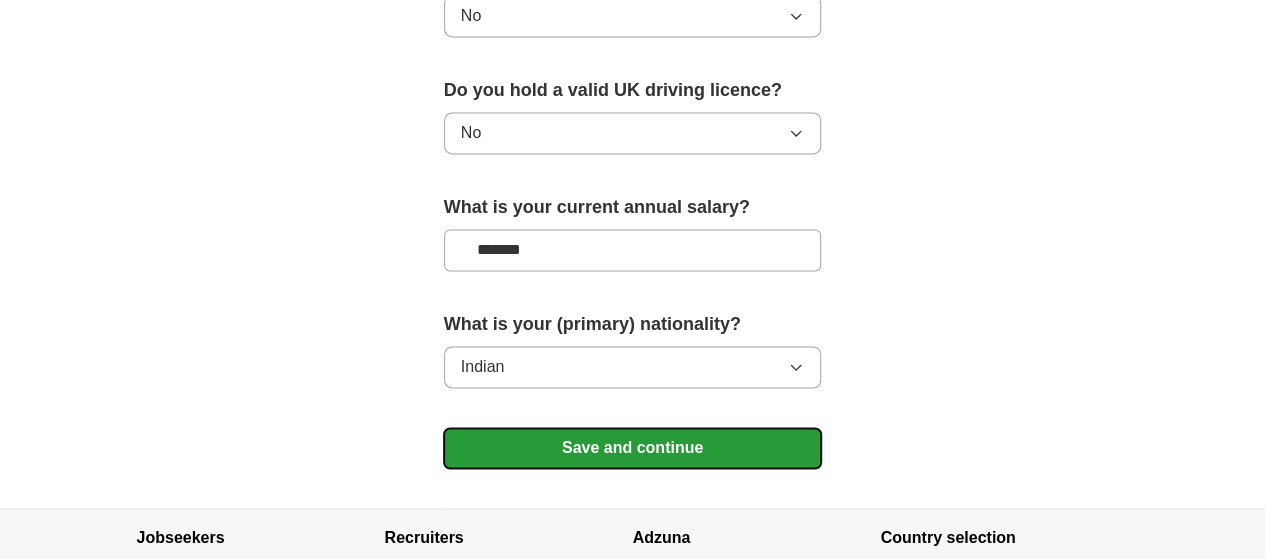click on "Save and continue" at bounding box center [633, 448] 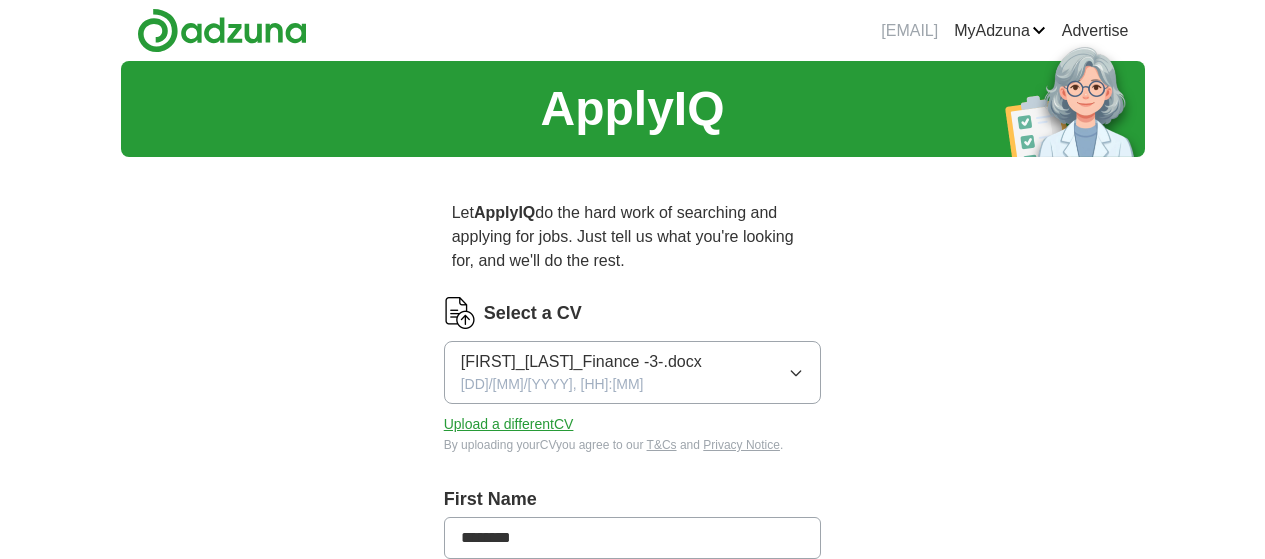 scroll, scrollTop: 0, scrollLeft: 0, axis: both 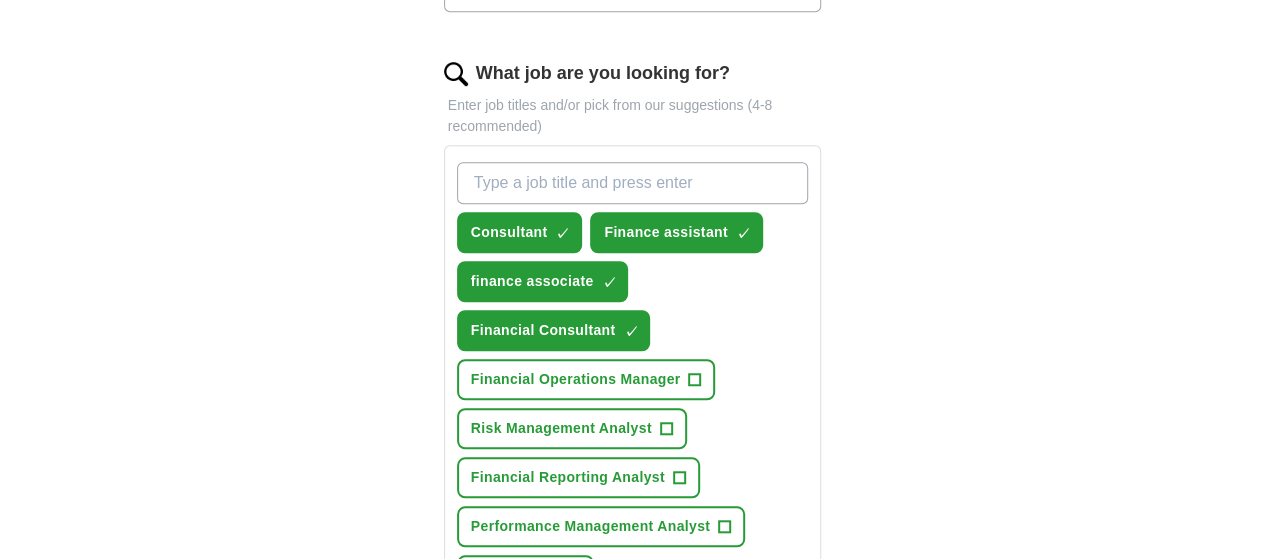 click on "What job are you looking for?" at bounding box center (633, 183) 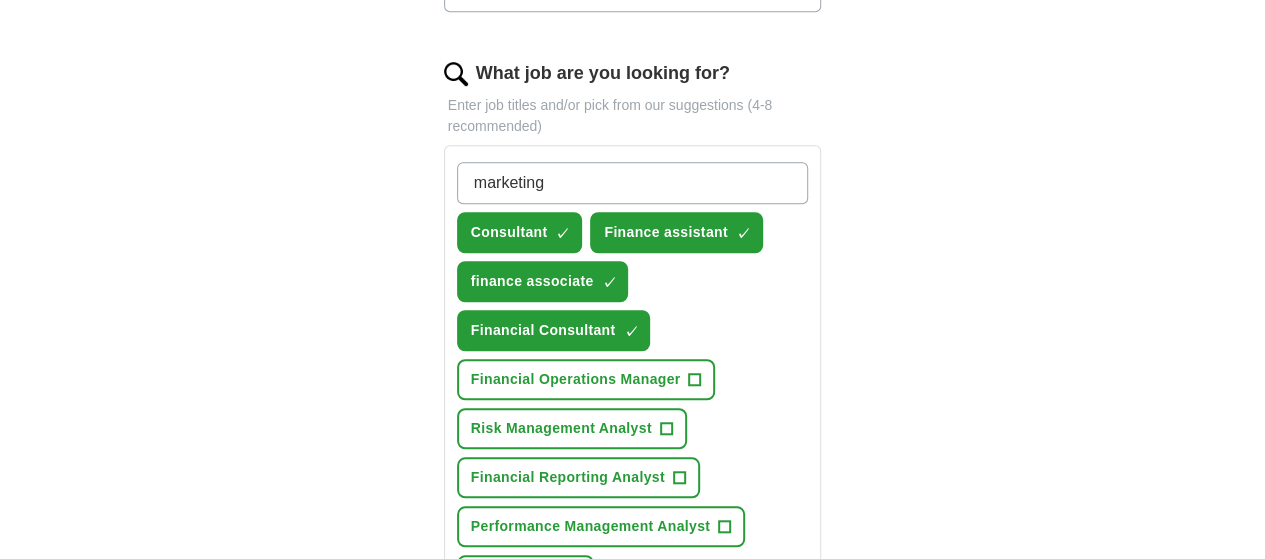 type on "marketing" 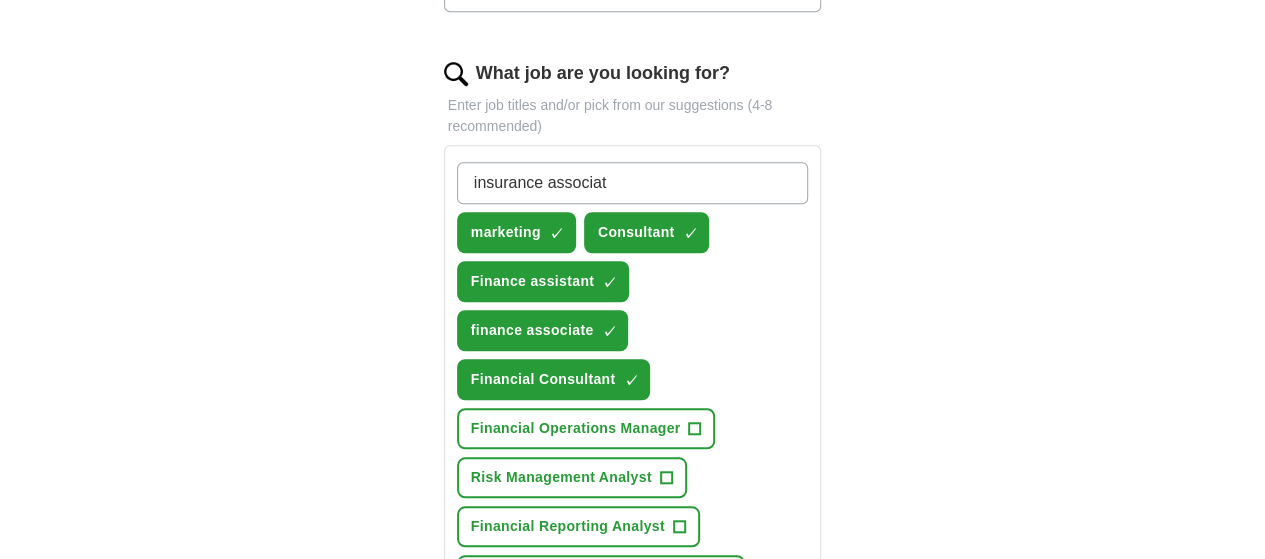 type on "insurance associate" 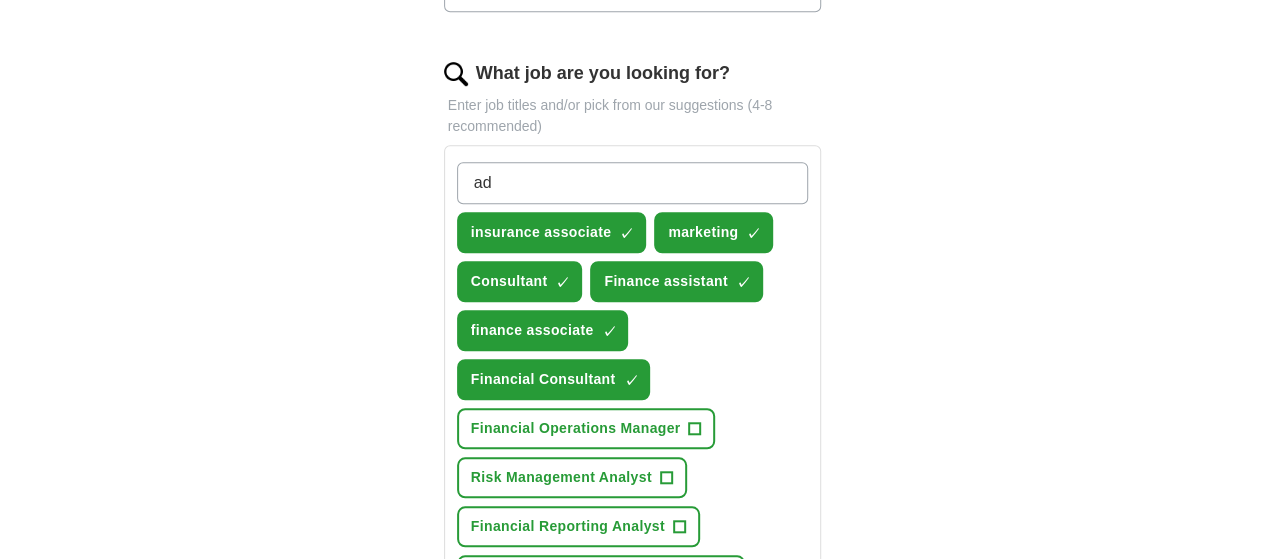 type on "a" 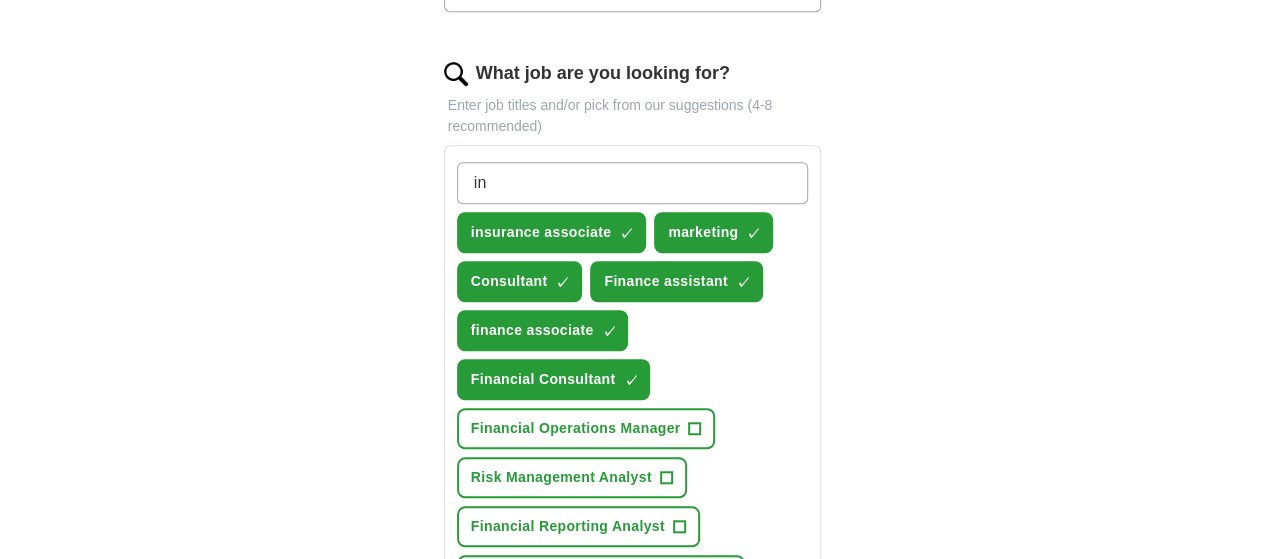 type on "i" 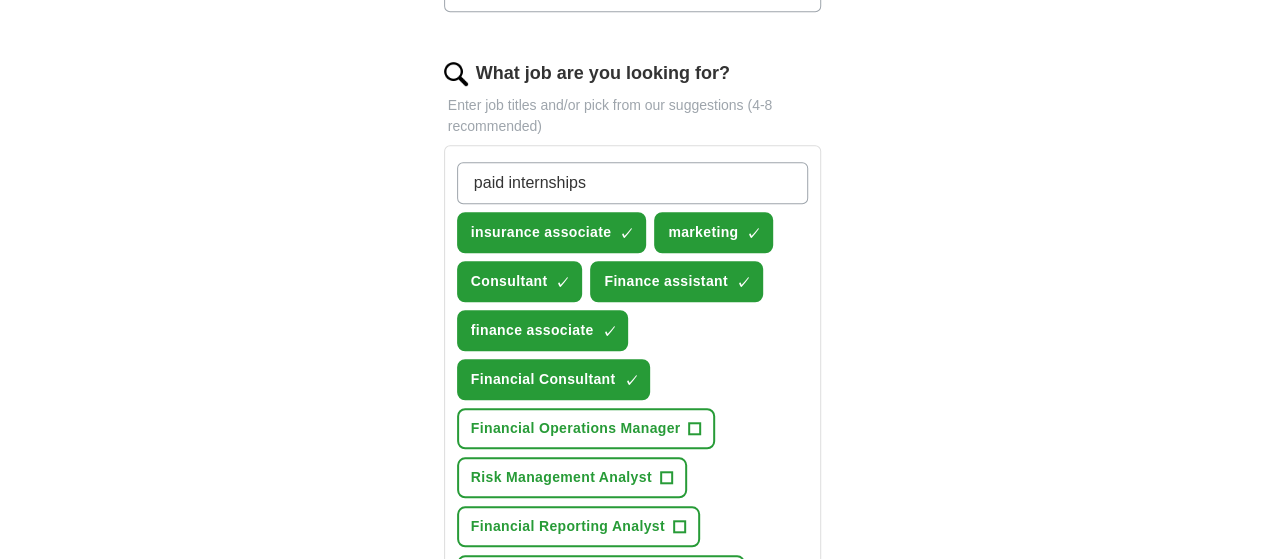 type on "paid internships" 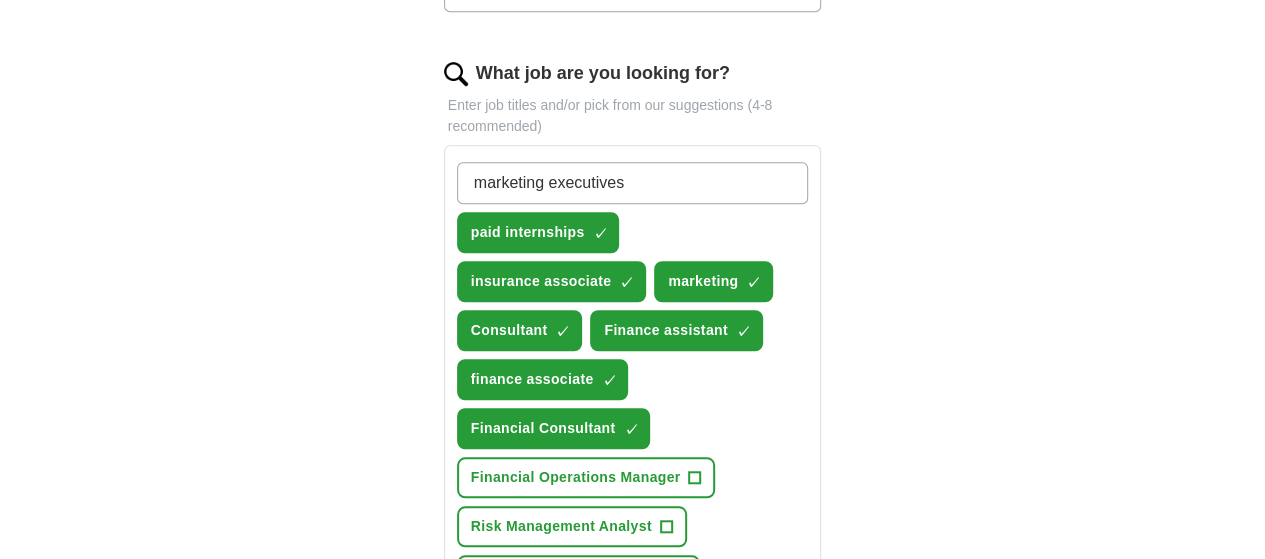 type on "marketing executive" 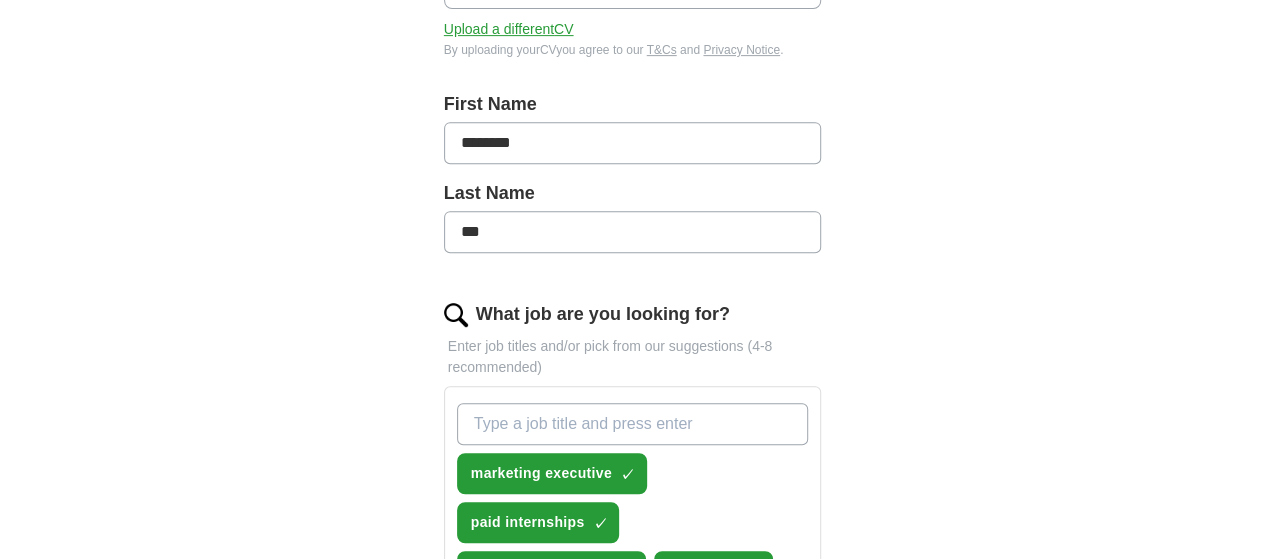 scroll, scrollTop: 557, scrollLeft: 0, axis: vertical 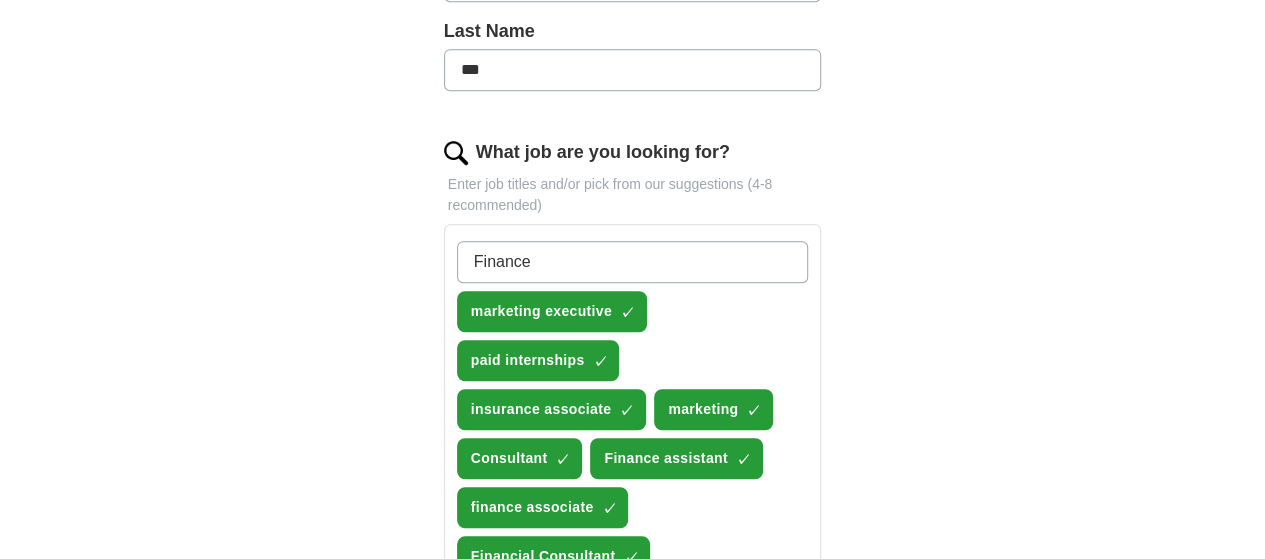 type on "Finance" 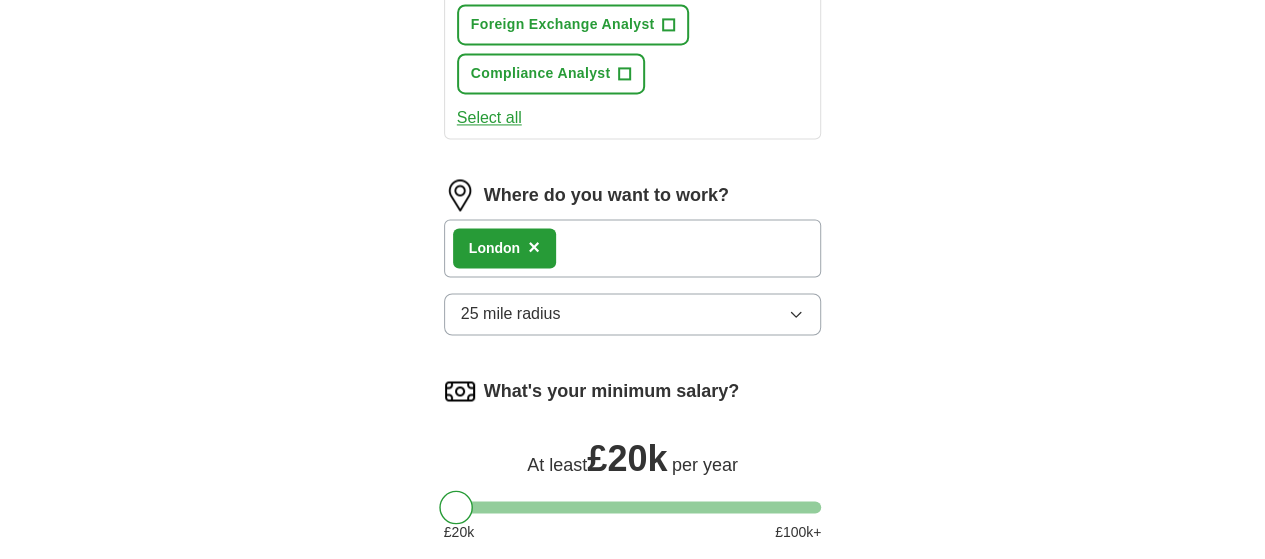 scroll, scrollTop: 1492, scrollLeft: 0, axis: vertical 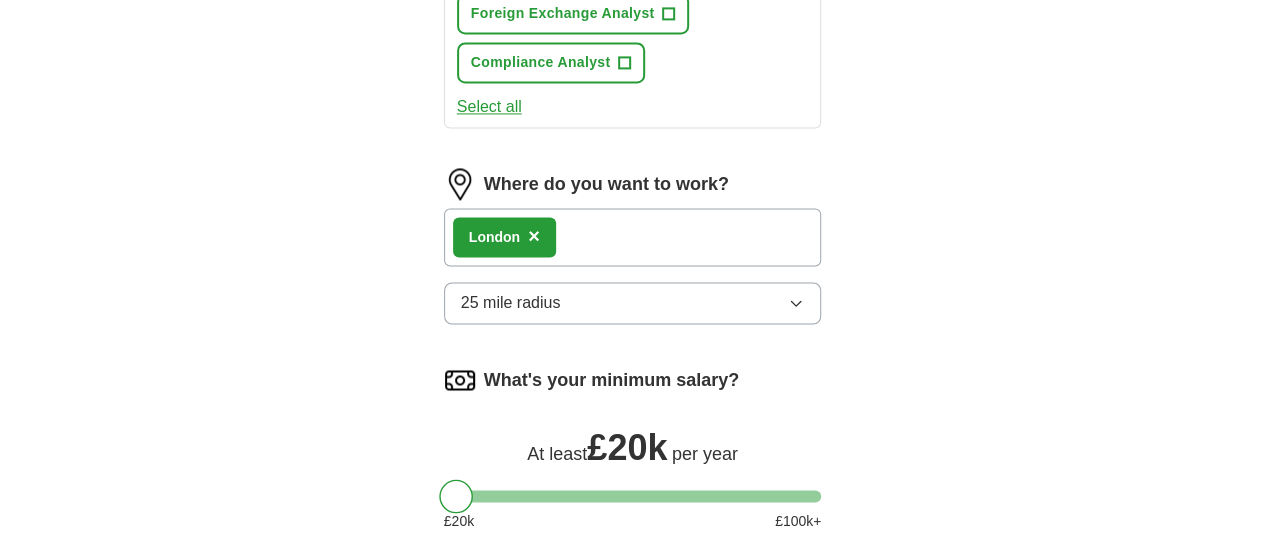 click on "Update ApplyIQ settings" at bounding box center [633, 600] 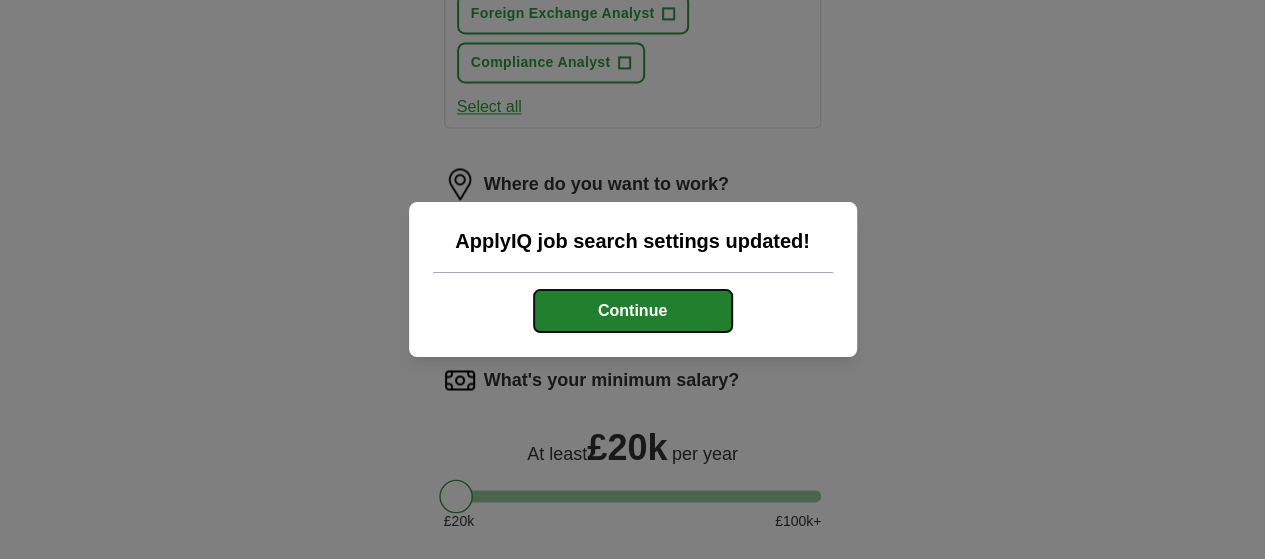 click on "Continue" at bounding box center (633, 311) 